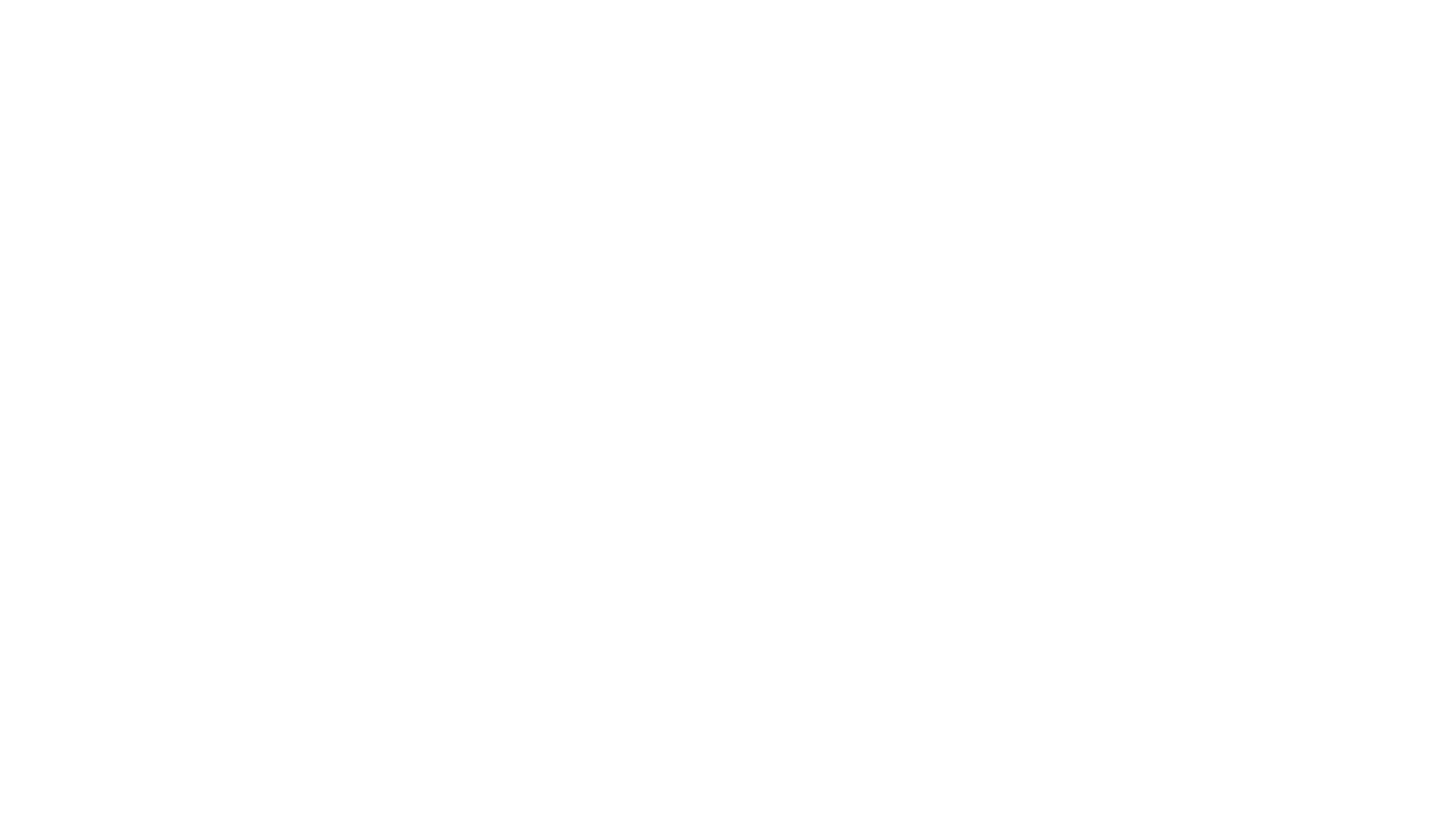scroll, scrollTop: 0, scrollLeft: 0, axis: both 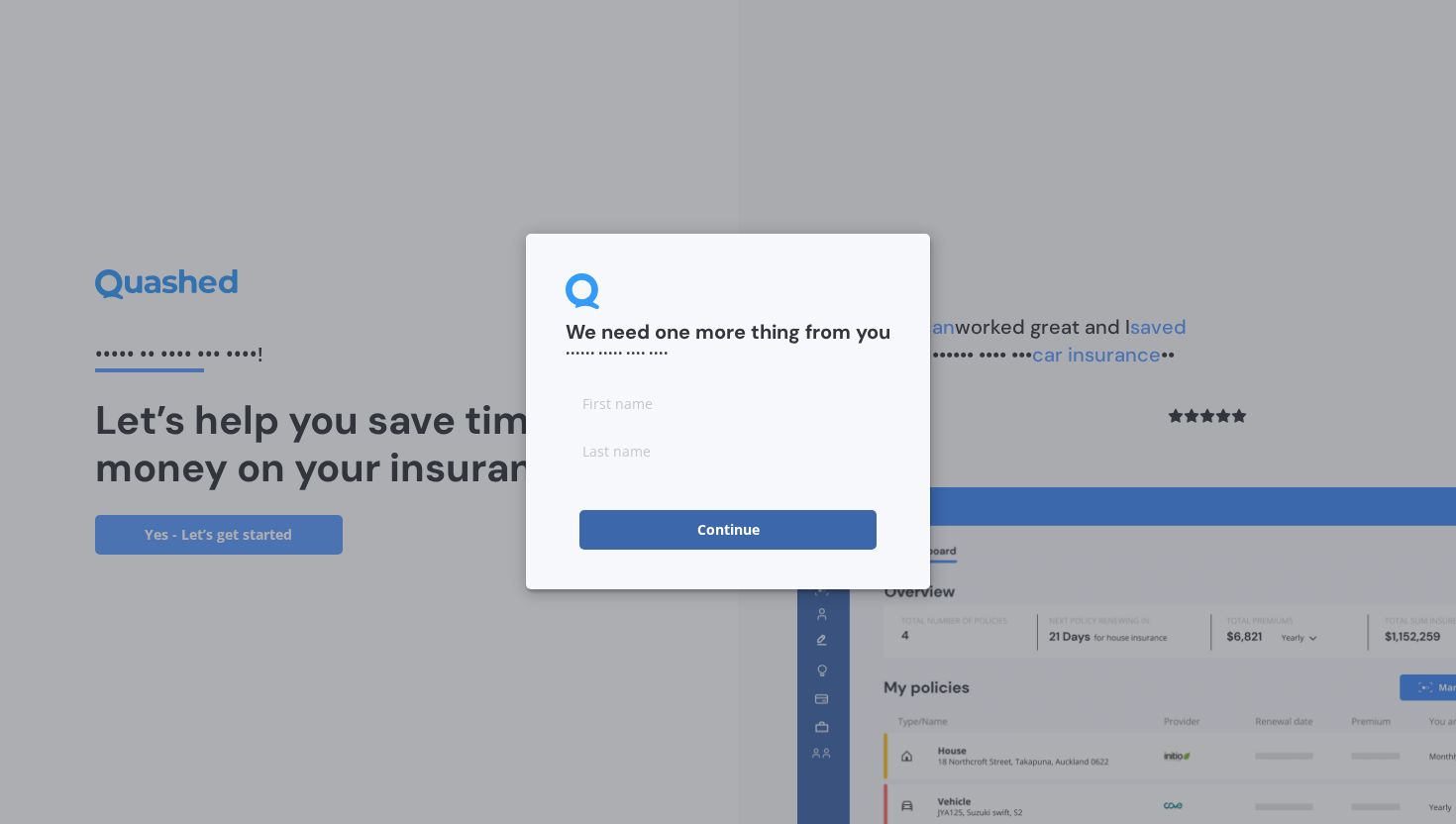click at bounding box center (728, 403) 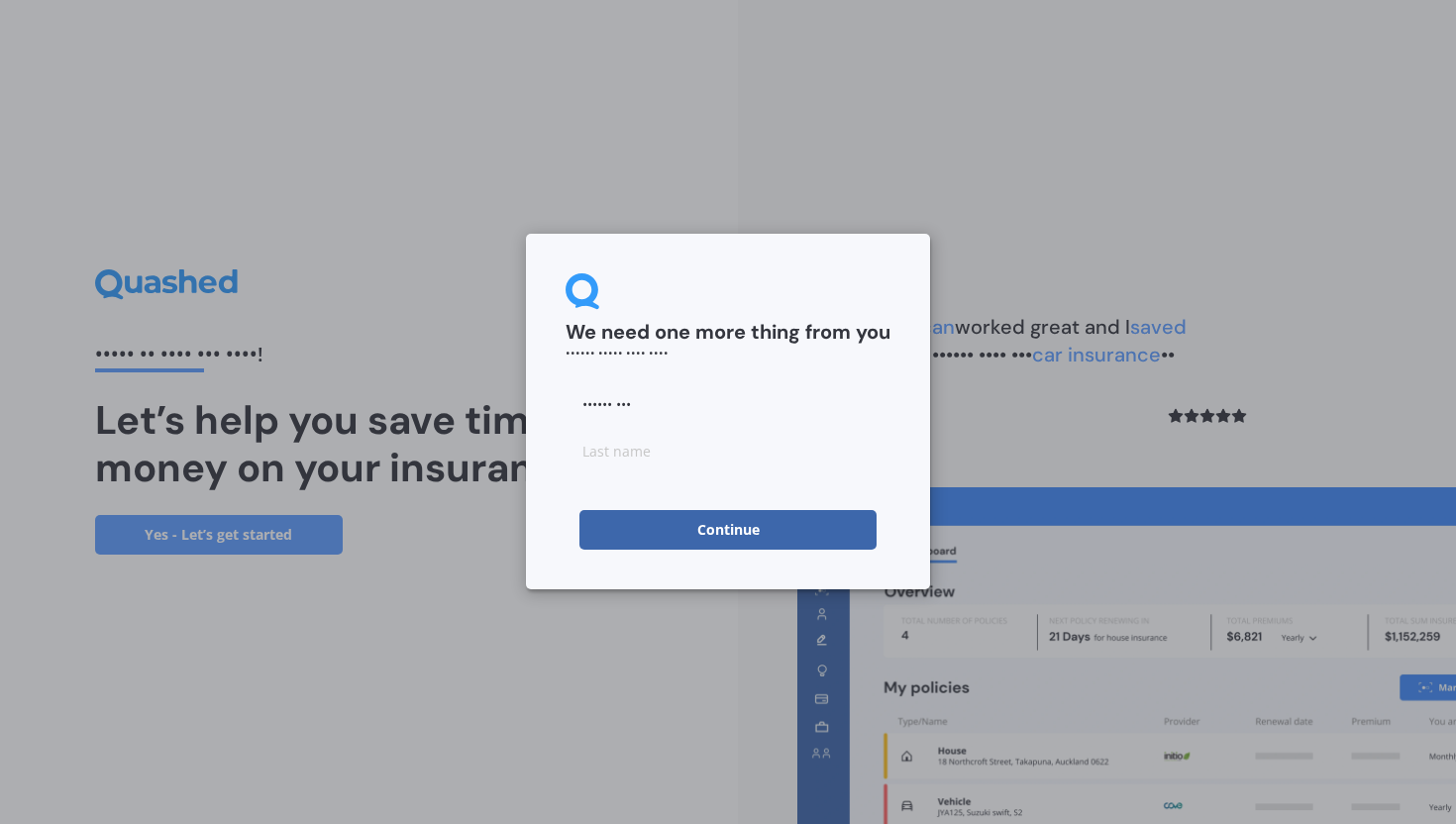 type on "•••••• •••" 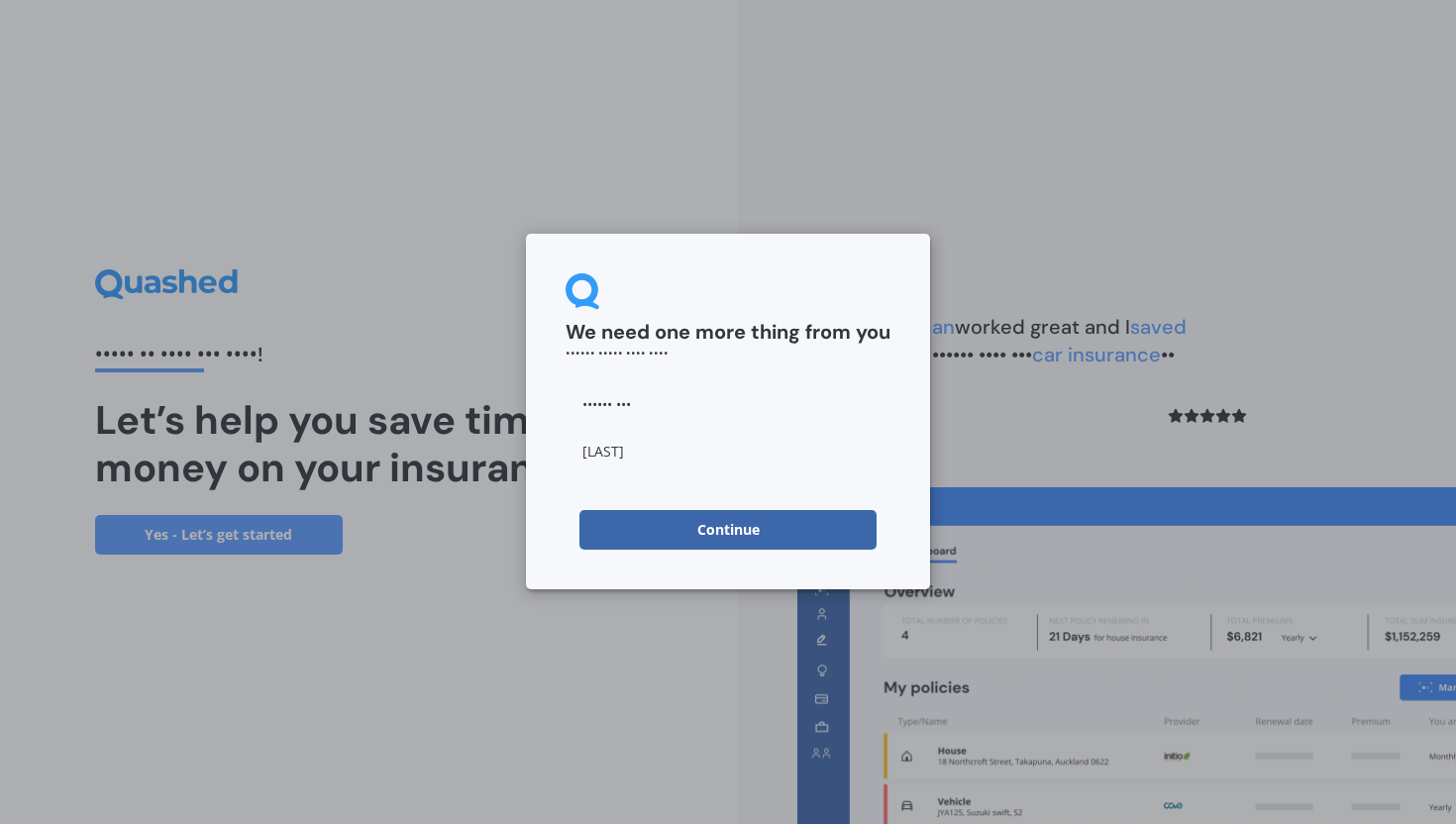 click on "[LAST]" at bounding box center [728, 451] 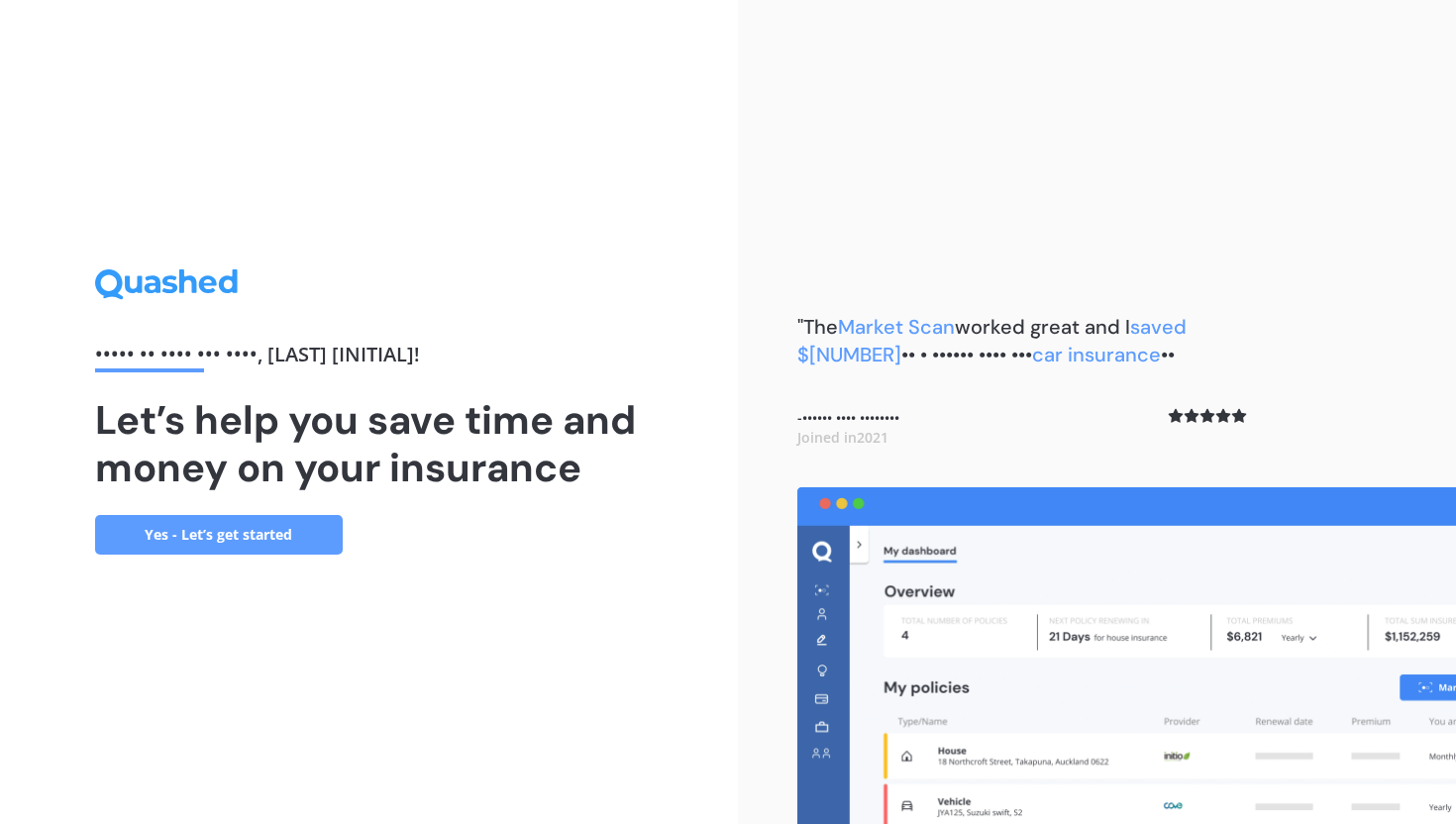 click on "Yes - Let’s get started" at bounding box center [219, 535] 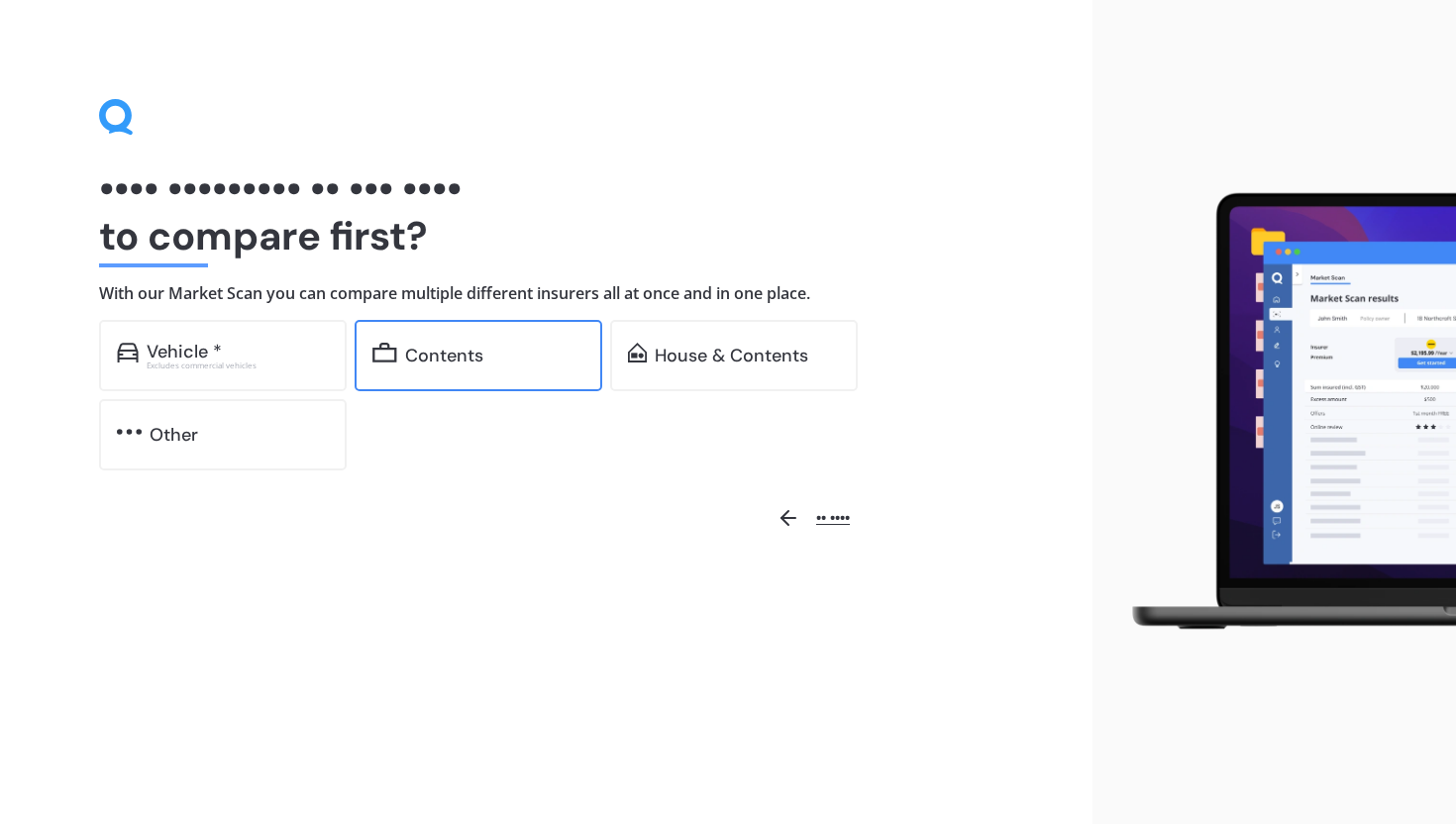click on "Contents" at bounding box center [478, 356] 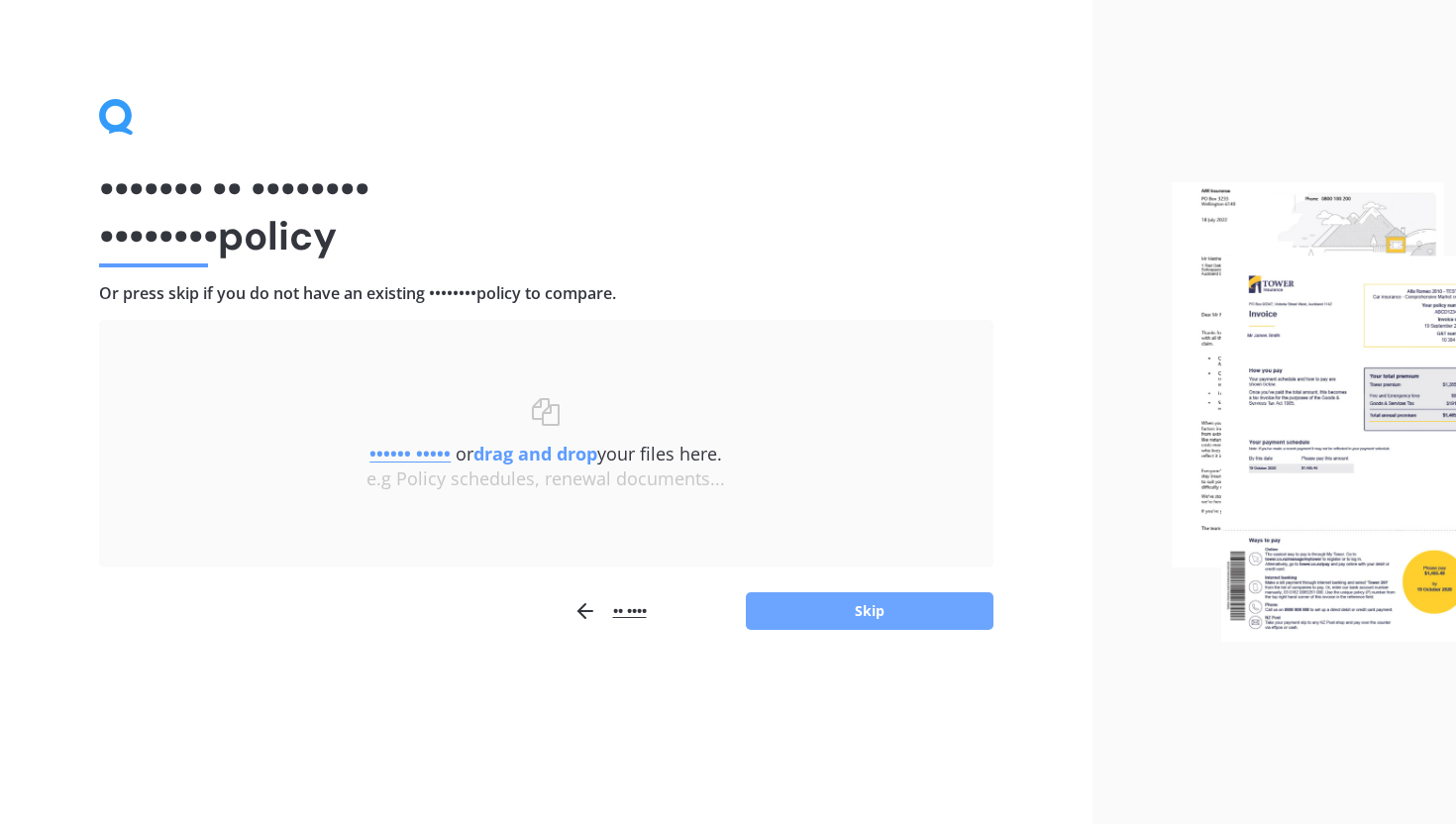click on "Skip" at bounding box center (870, 611) 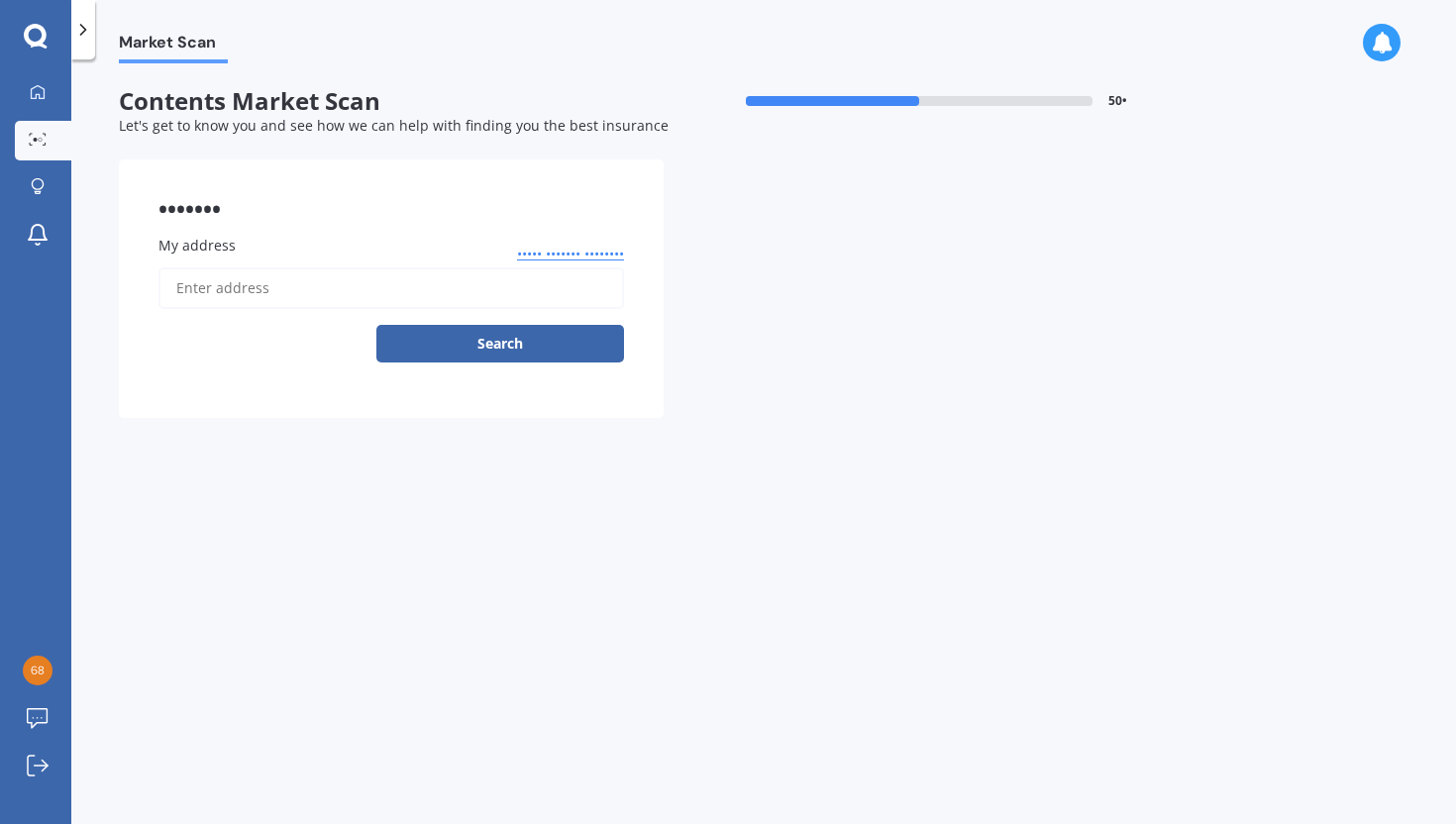 click on "My address" at bounding box center [391, 288] 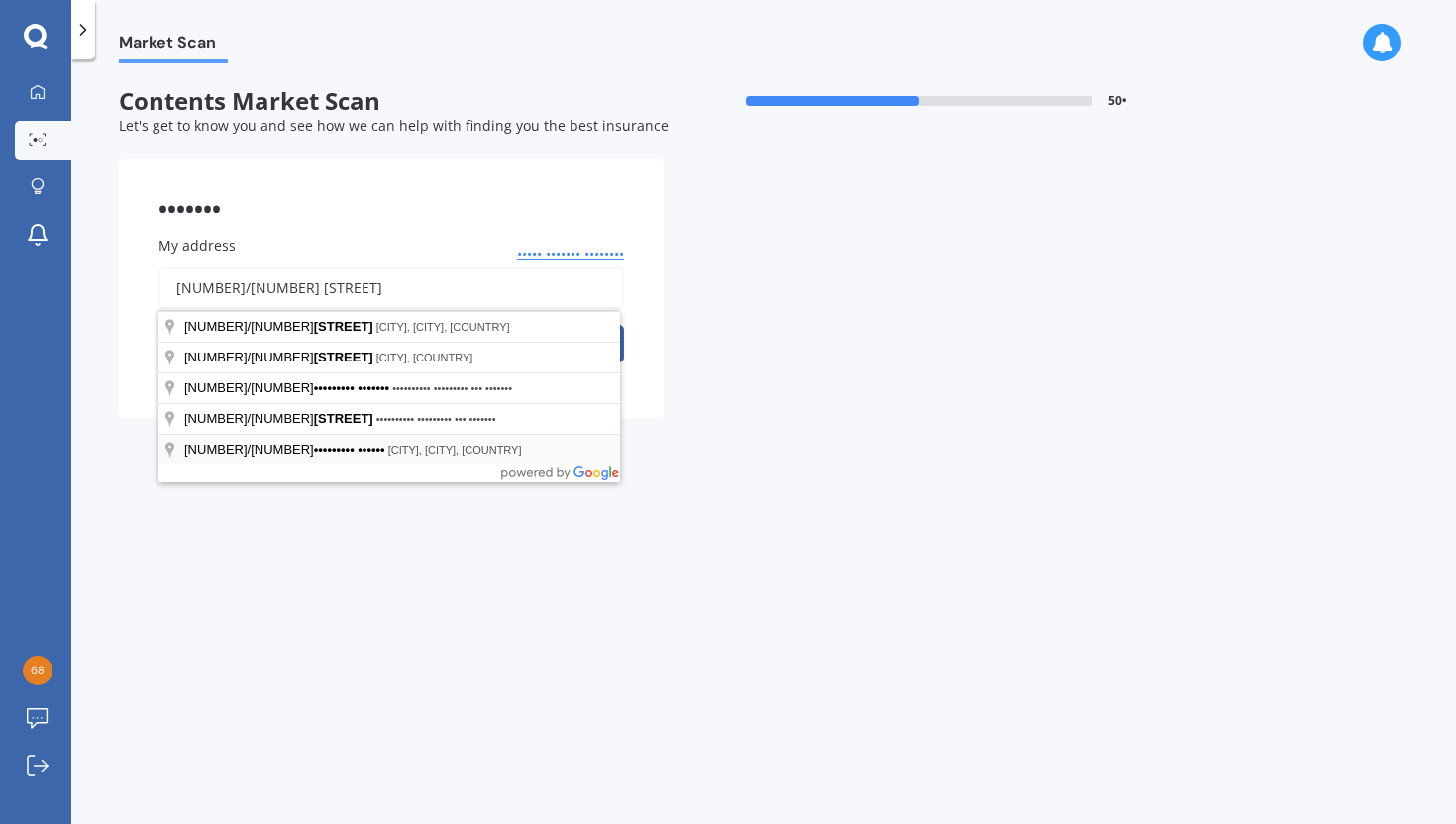 type on "[NUMBER]/[NUMBER] [STREET]" 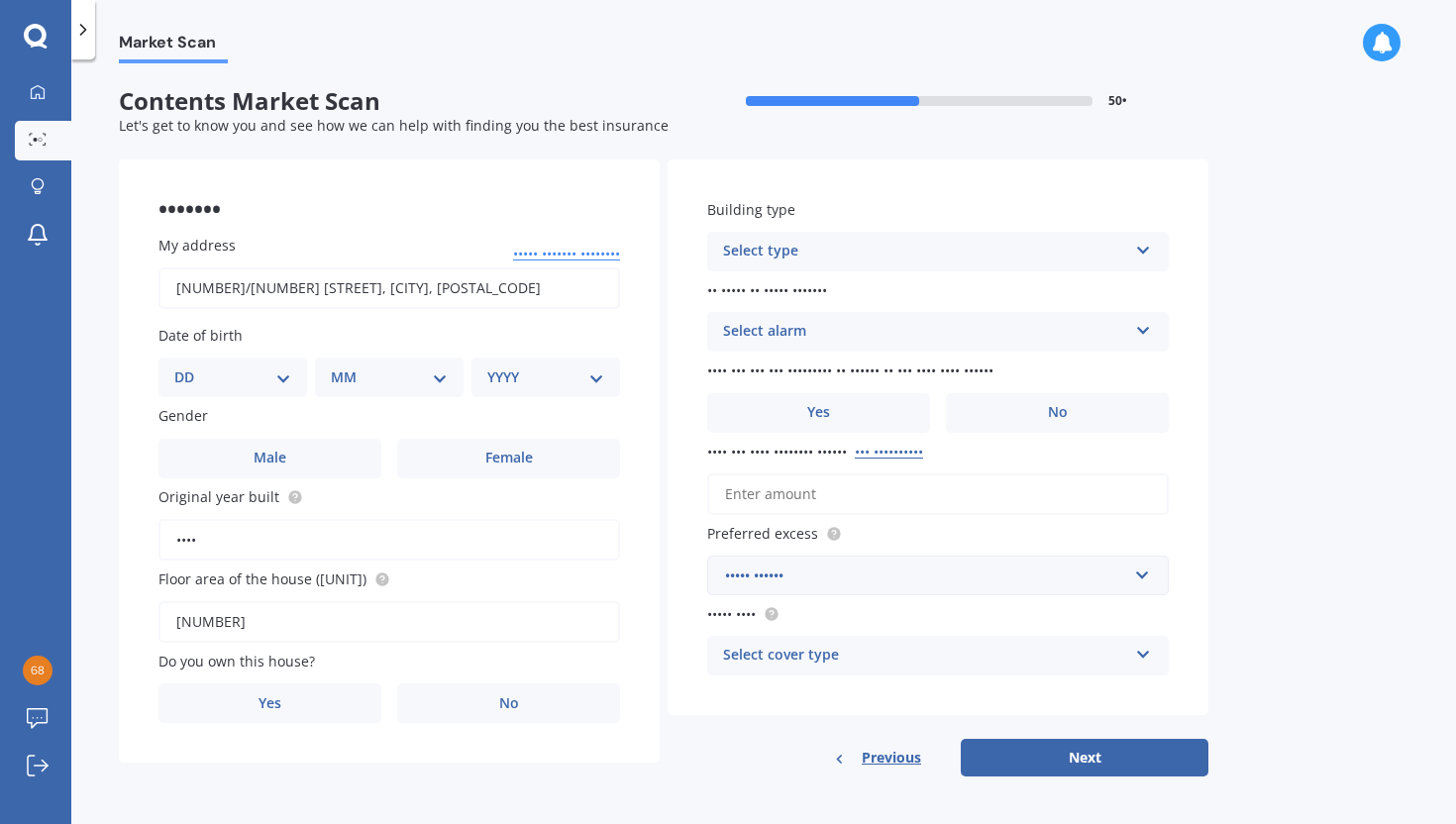 click on "DD 01 02 03 04 05 06 07 08 09 10 11 12 13 14 15 16 17 18 19 20 21 22 23 24 25 26 27 28 29 30 31" at bounding box center [233, 377] 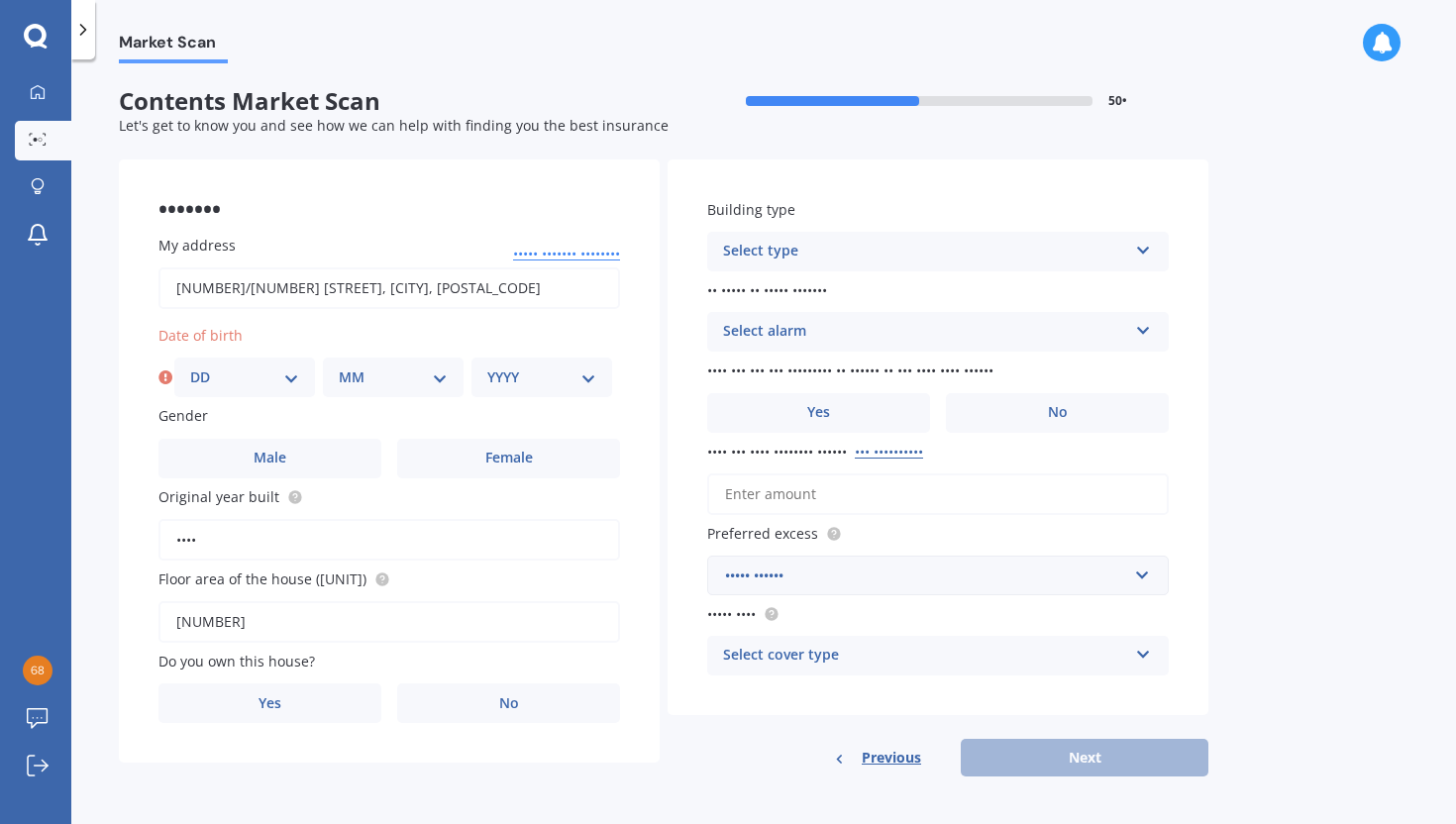 click on "MM 01 02 03 04 05 06 07 08 09 10 11 12" at bounding box center (393, 377) 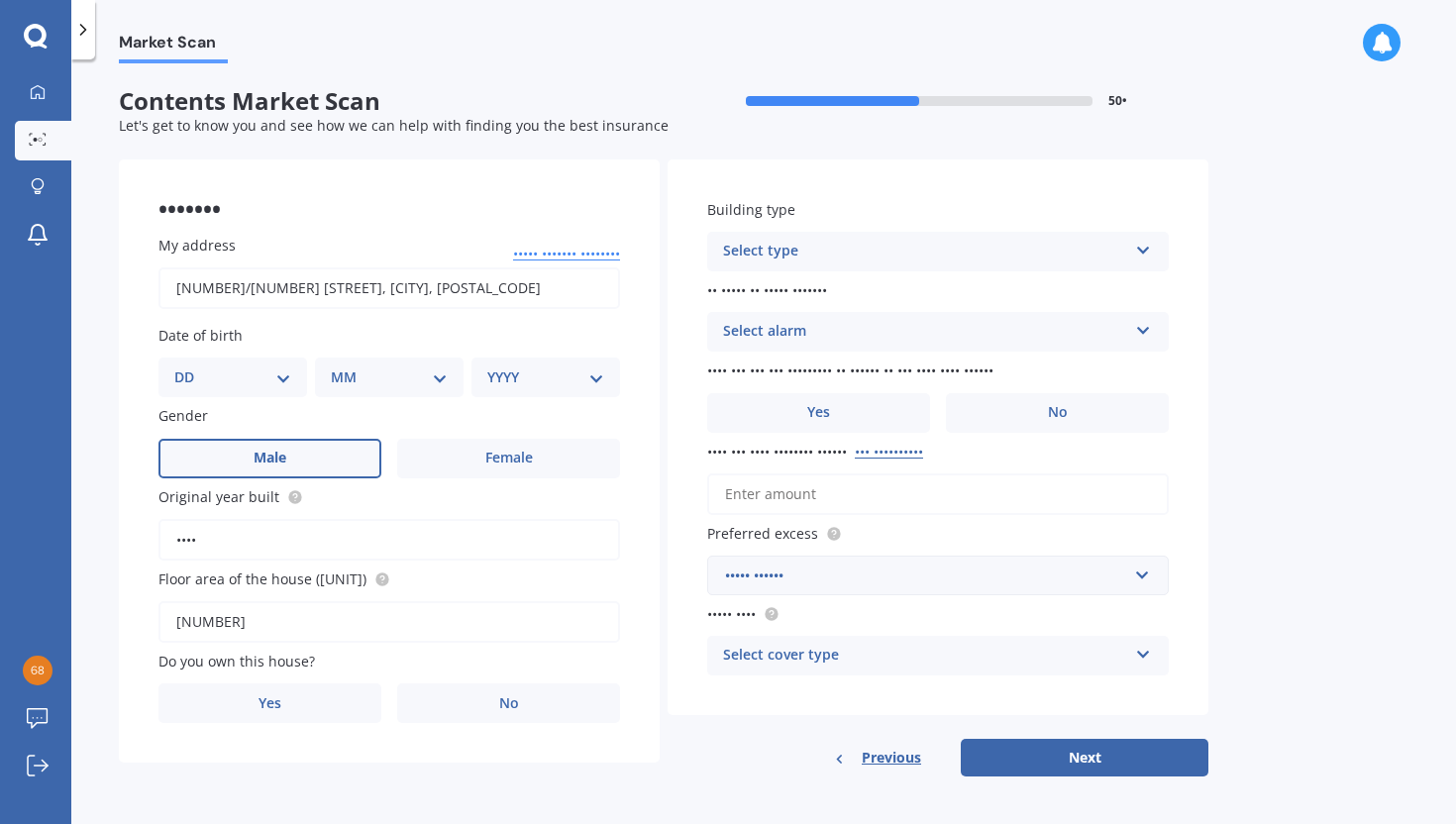 click on "Male" at bounding box center (269, 459) 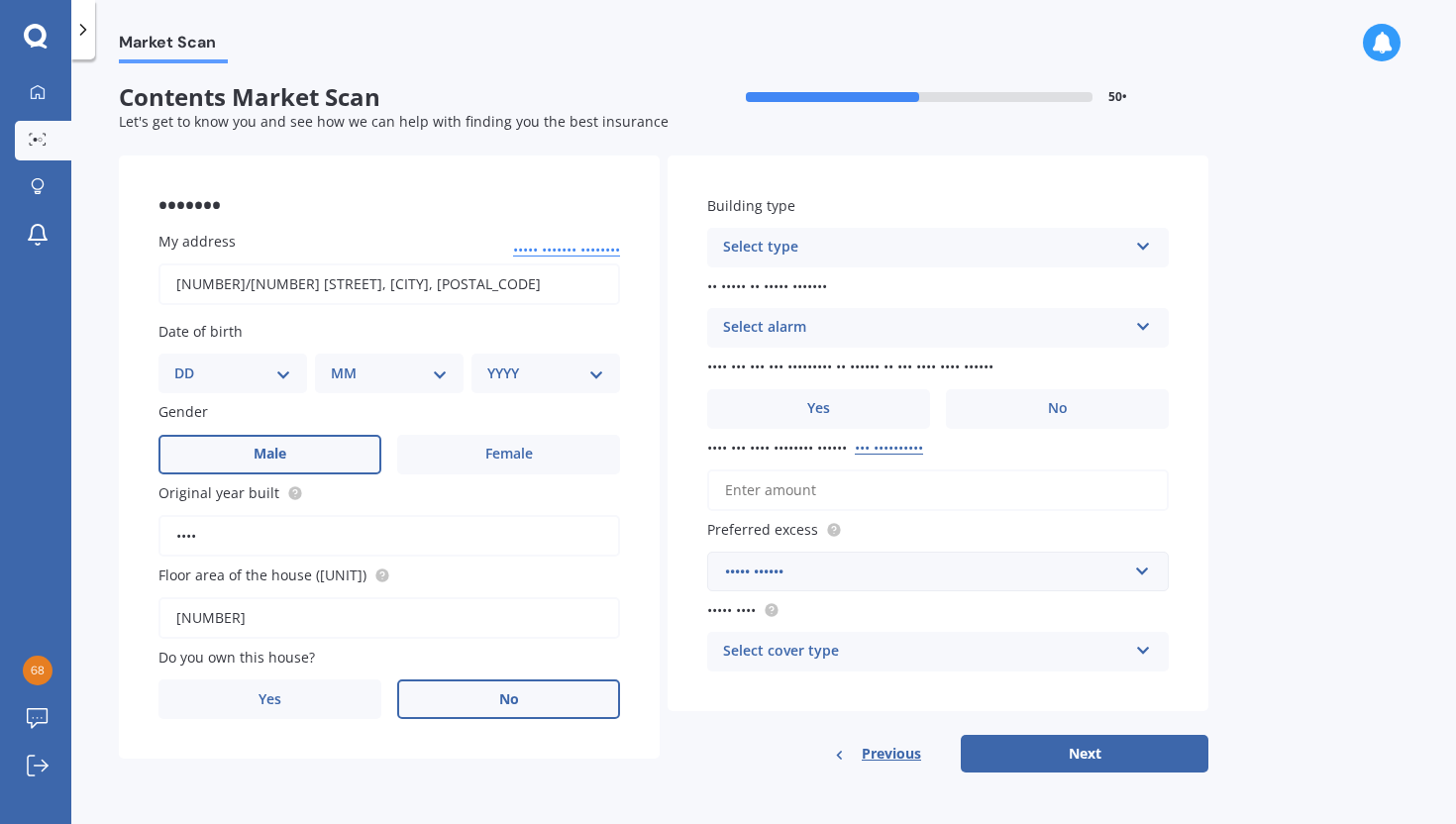 click on "No" at bounding box center [508, 455] 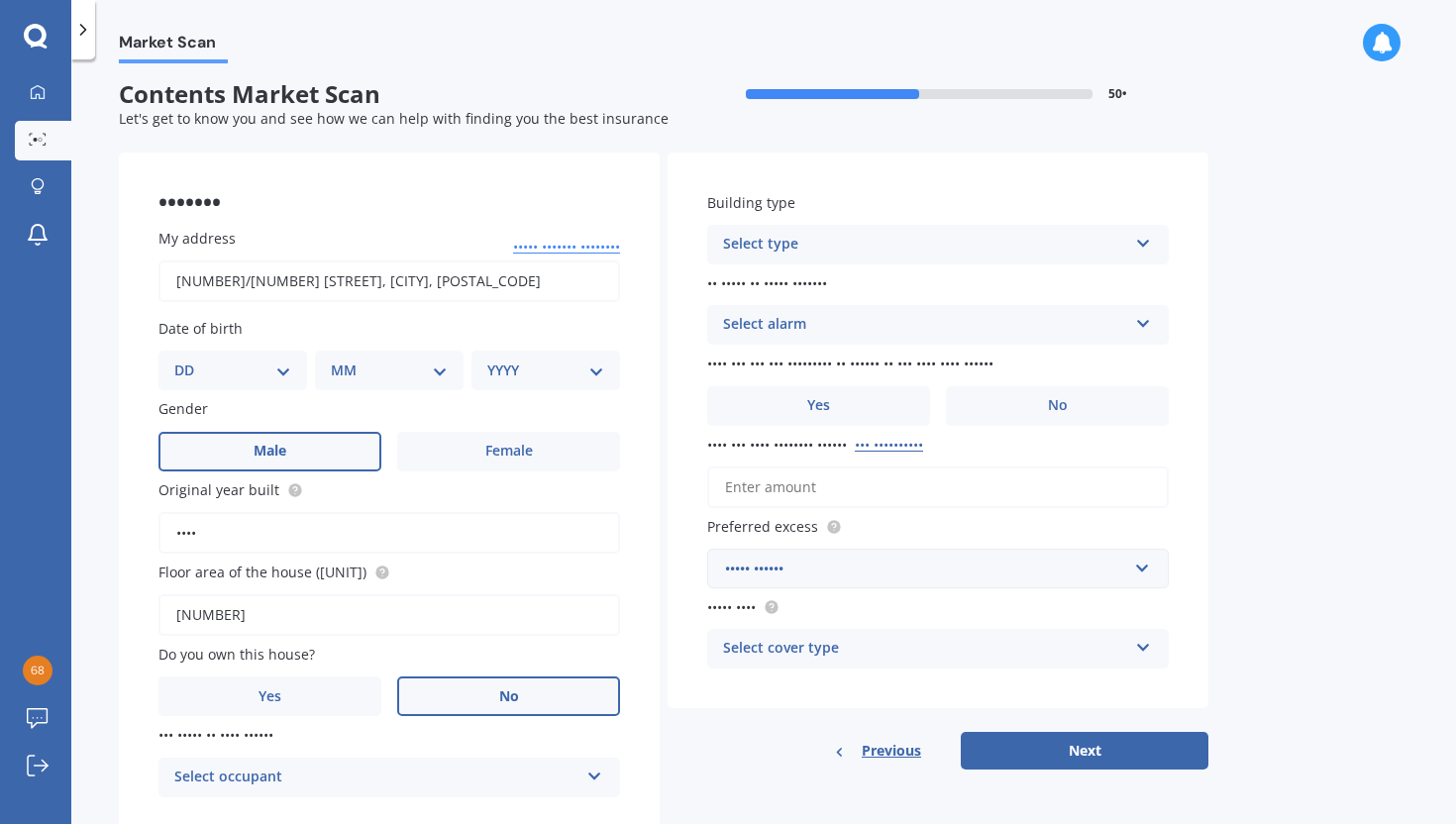 scroll, scrollTop: 74, scrollLeft: 0, axis: vertical 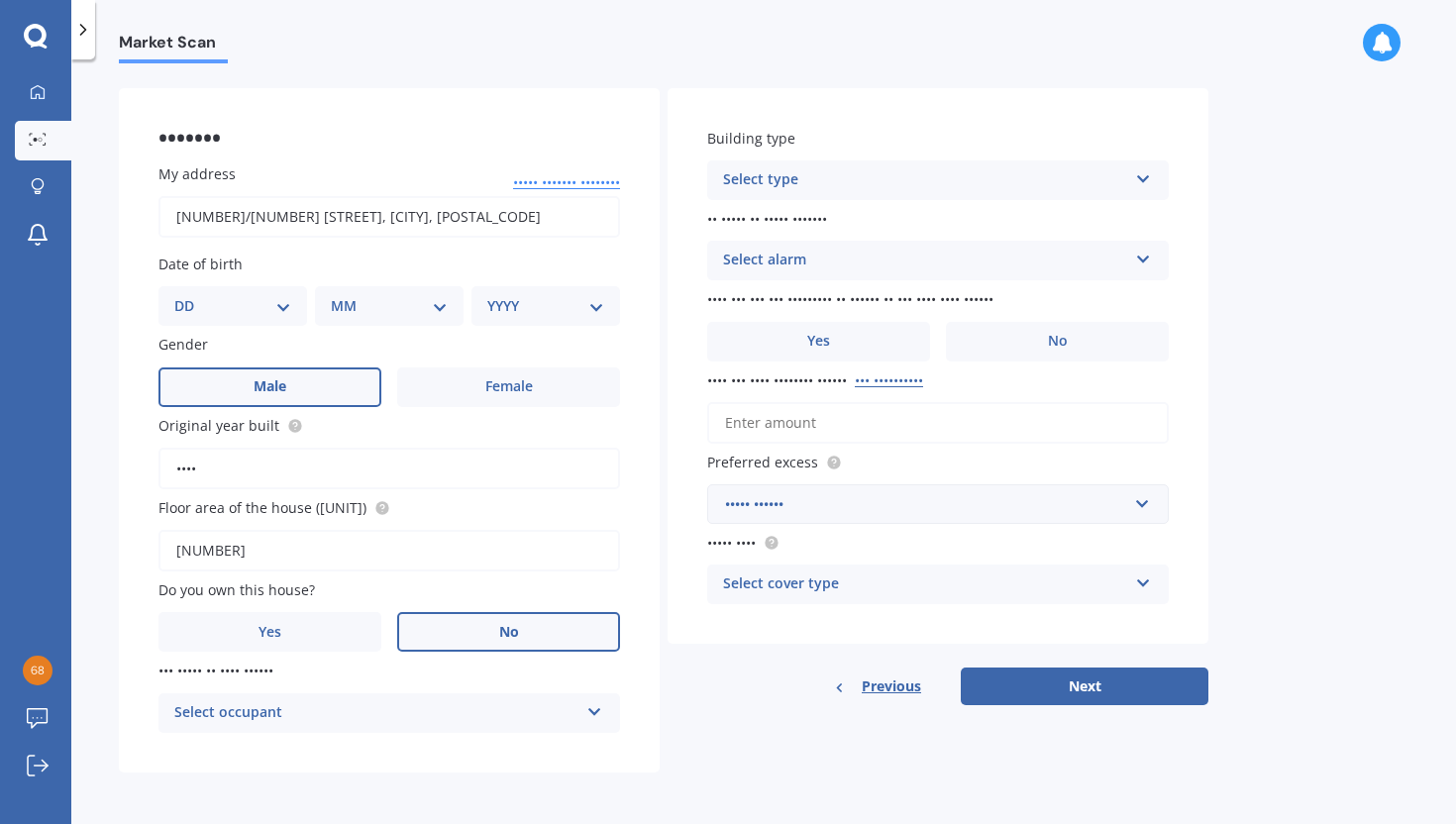 click on "Select occupant" at bounding box center (376, 713) 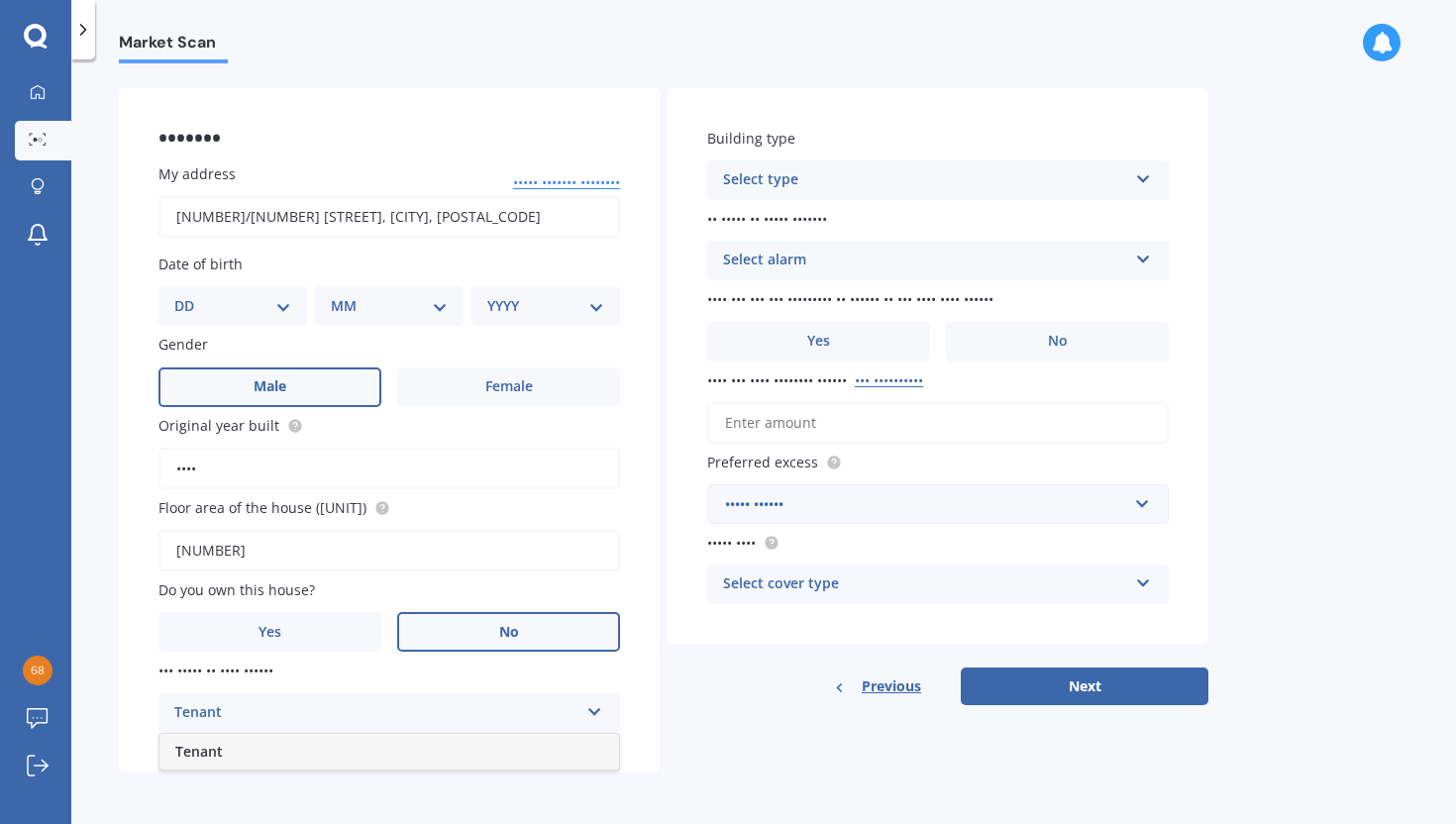 click on "Tenant" at bounding box center [389, 752] 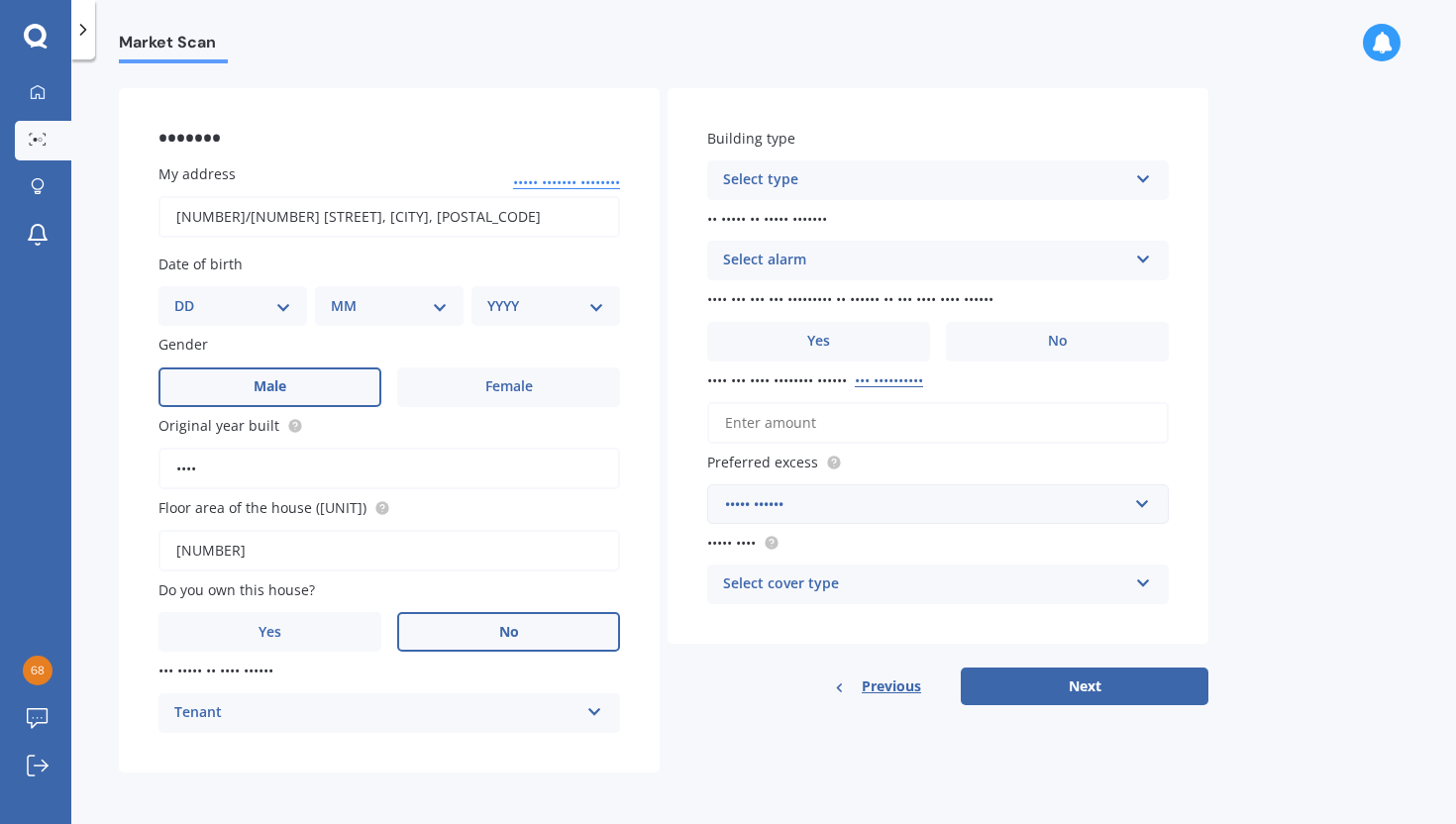 click on "Select type" at bounding box center [925, 180] 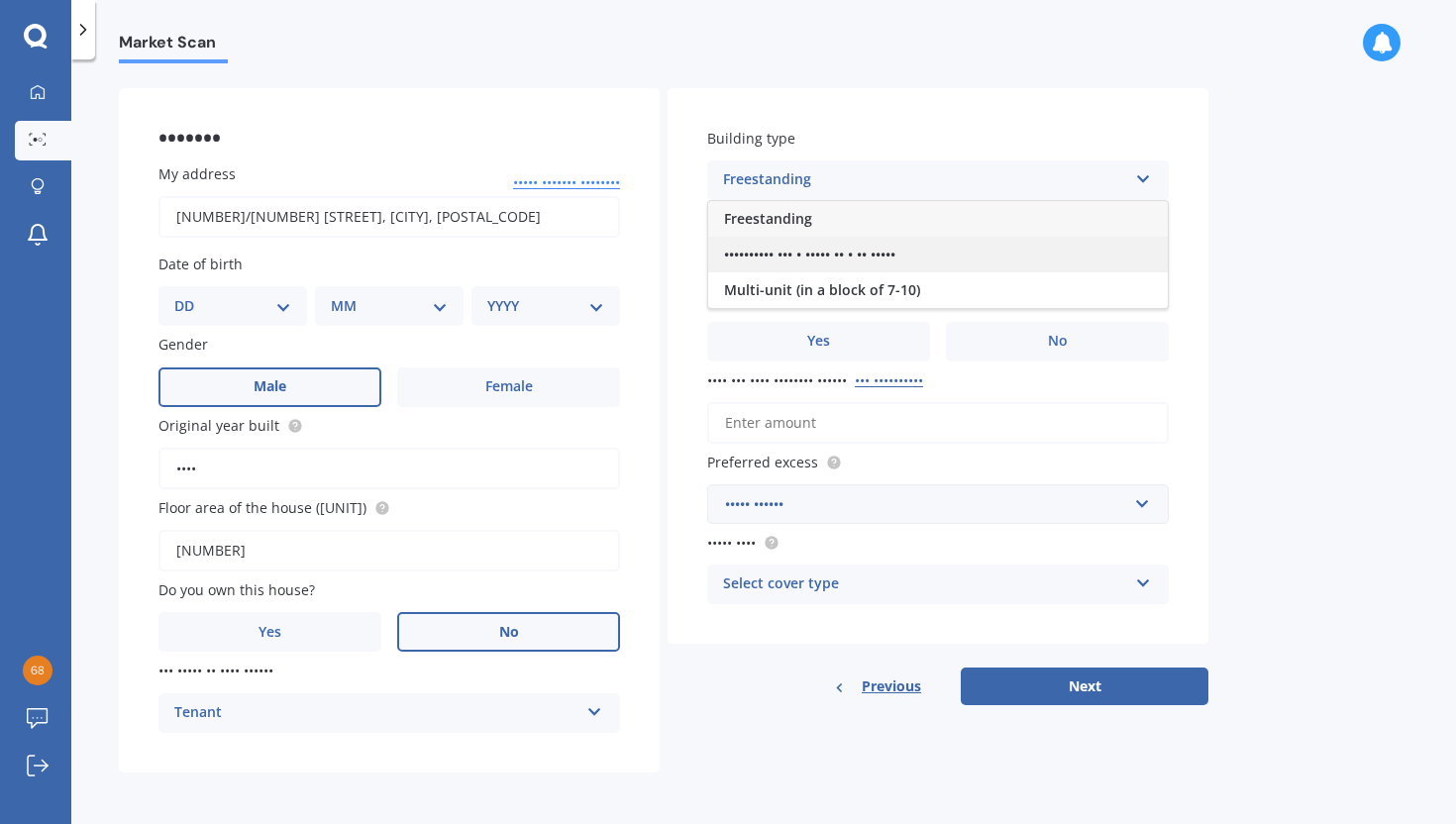 click on "•••••••••• ••• • ••••• •• • •• •••••" at bounding box center [768, 218] 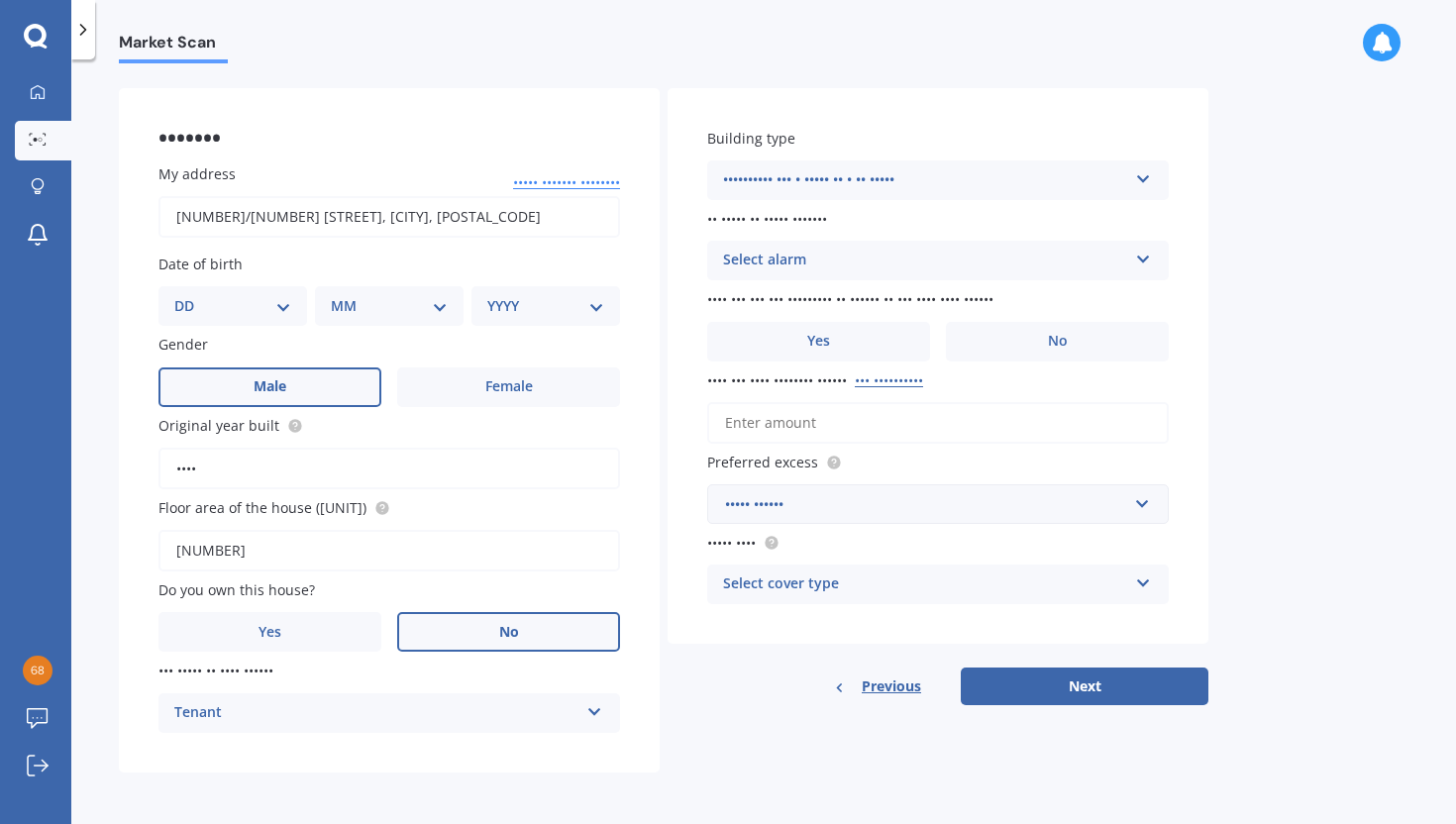 click on "Select alarm" at bounding box center [925, 260] 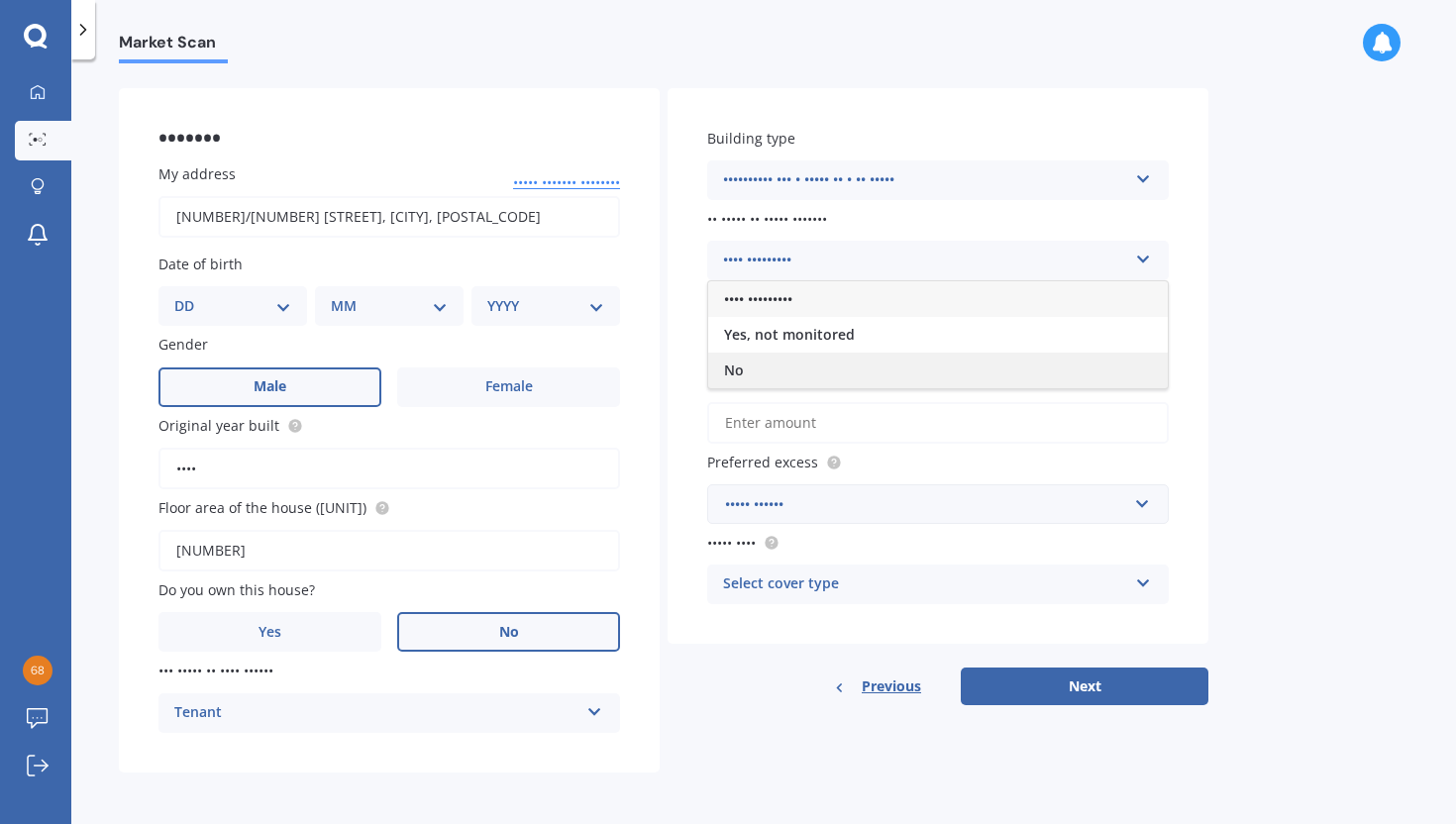 click on "No" at bounding box center (938, 370) 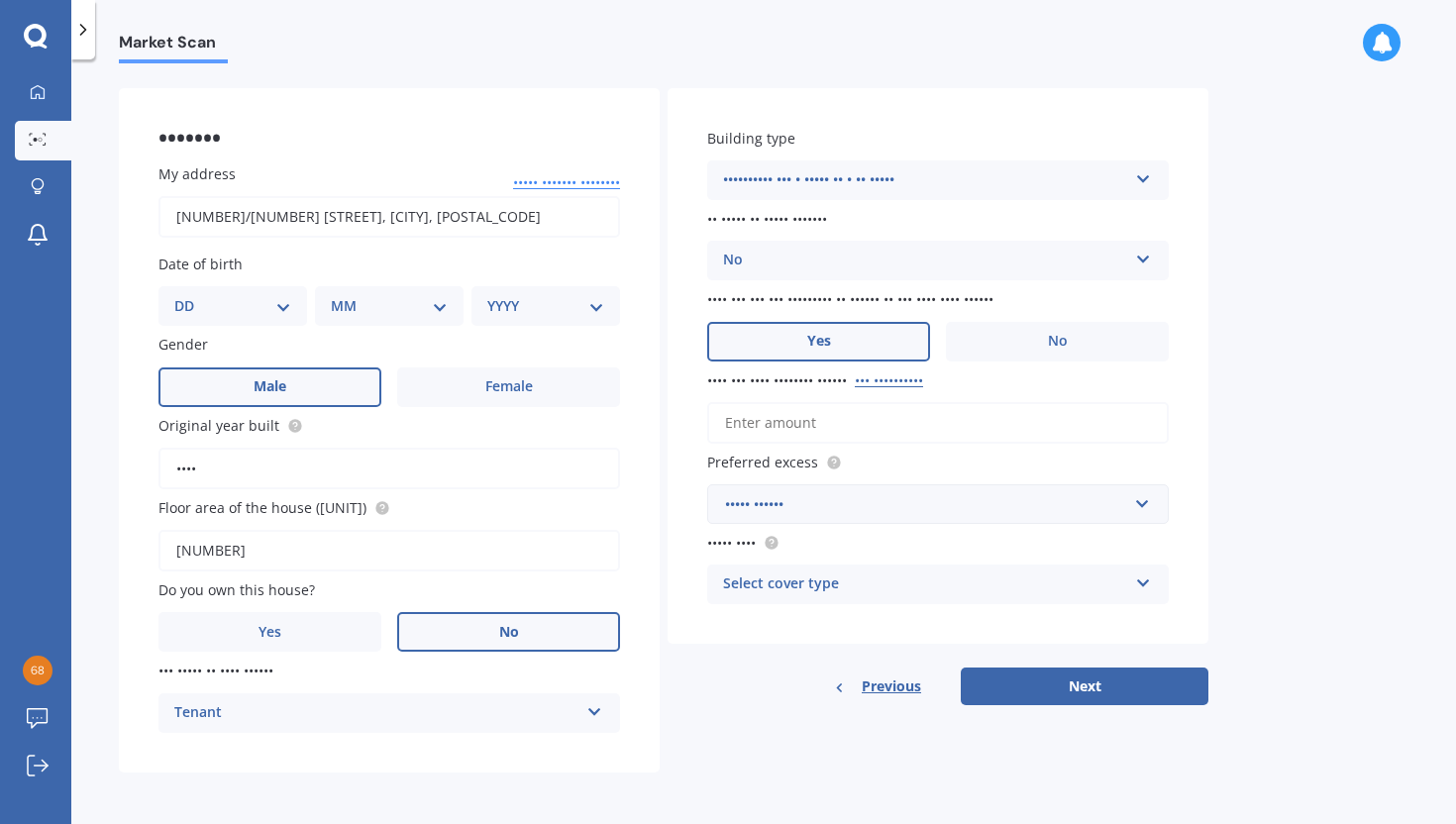 click on "Yes" at bounding box center (269, 387) 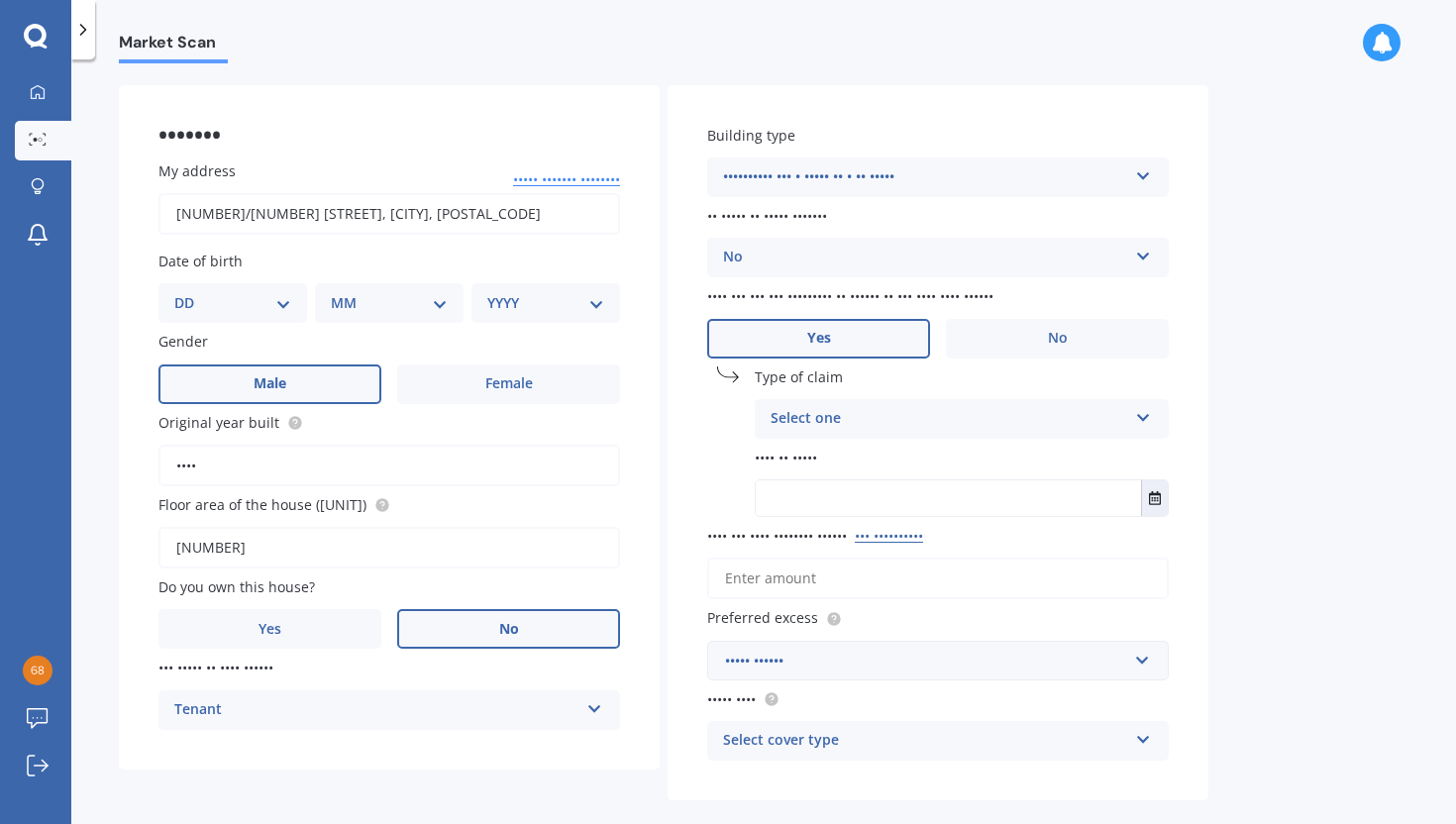 click on "Select one" at bounding box center [949, 419] 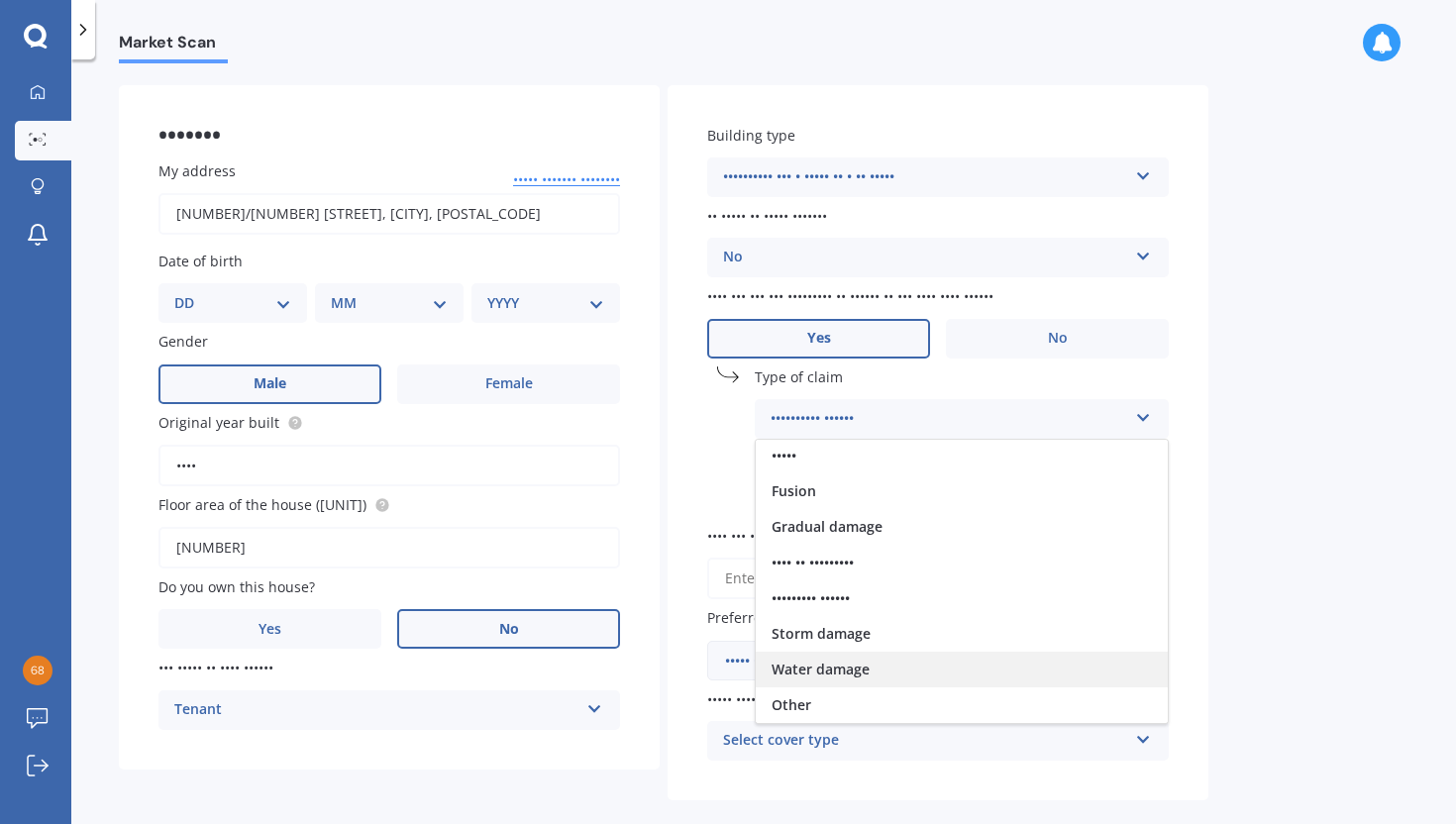 scroll, scrollTop: 0, scrollLeft: 0, axis: both 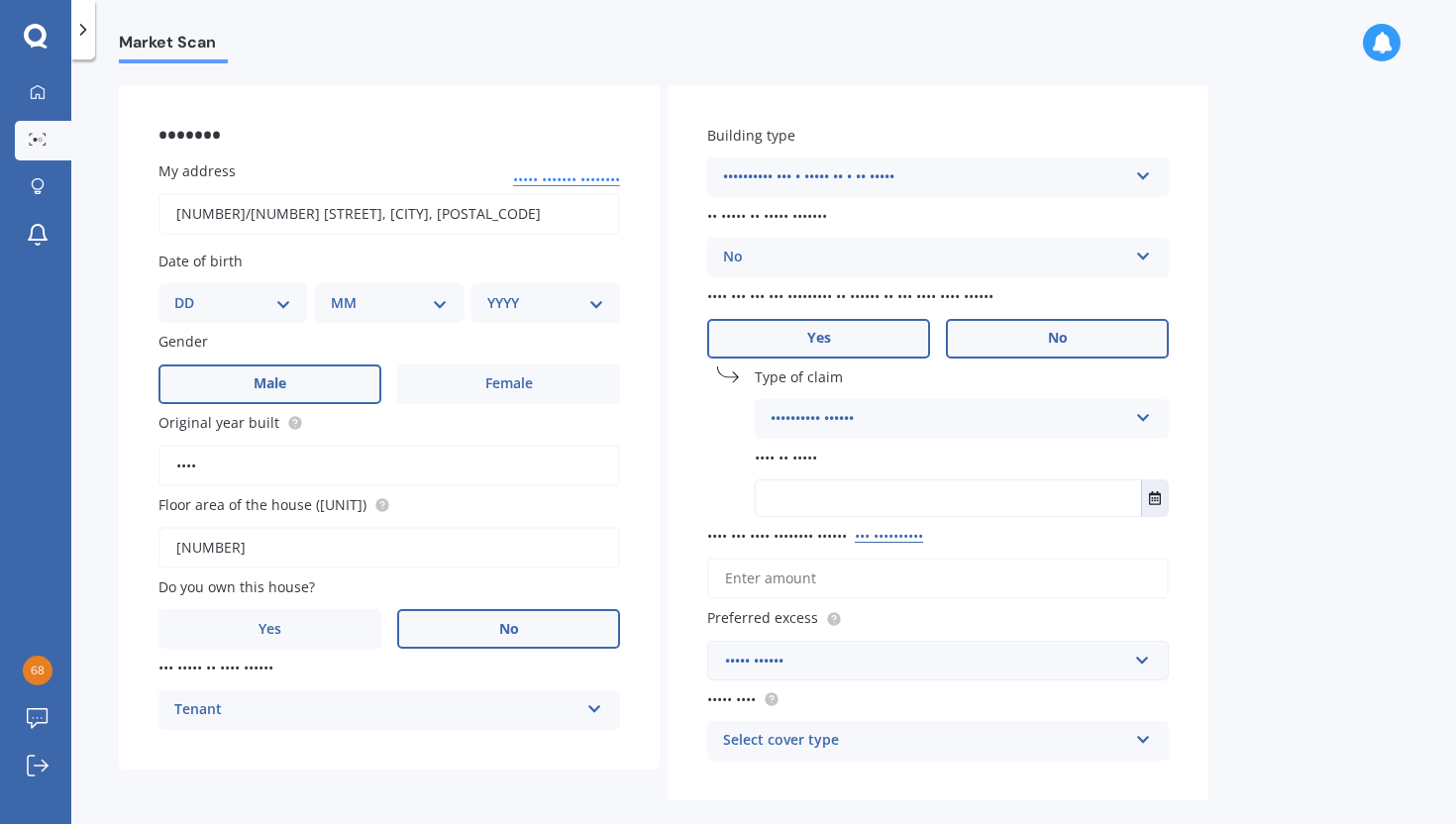 click on "No" at bounding box center (269, 383) 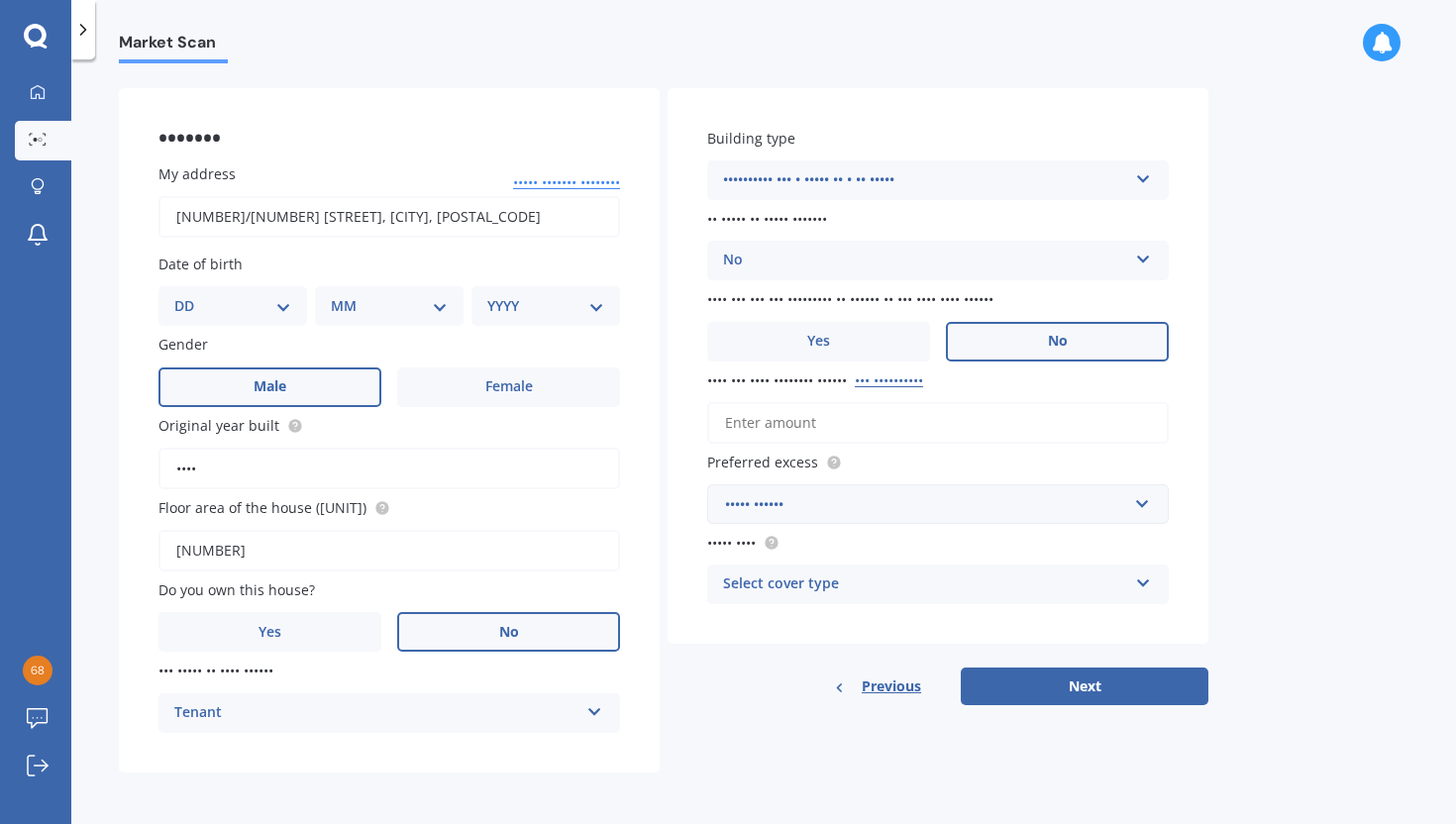 click on "•••• ••• •••• •••••••• •••••• ••• ••••••••••" at bounding box center (938, 423) 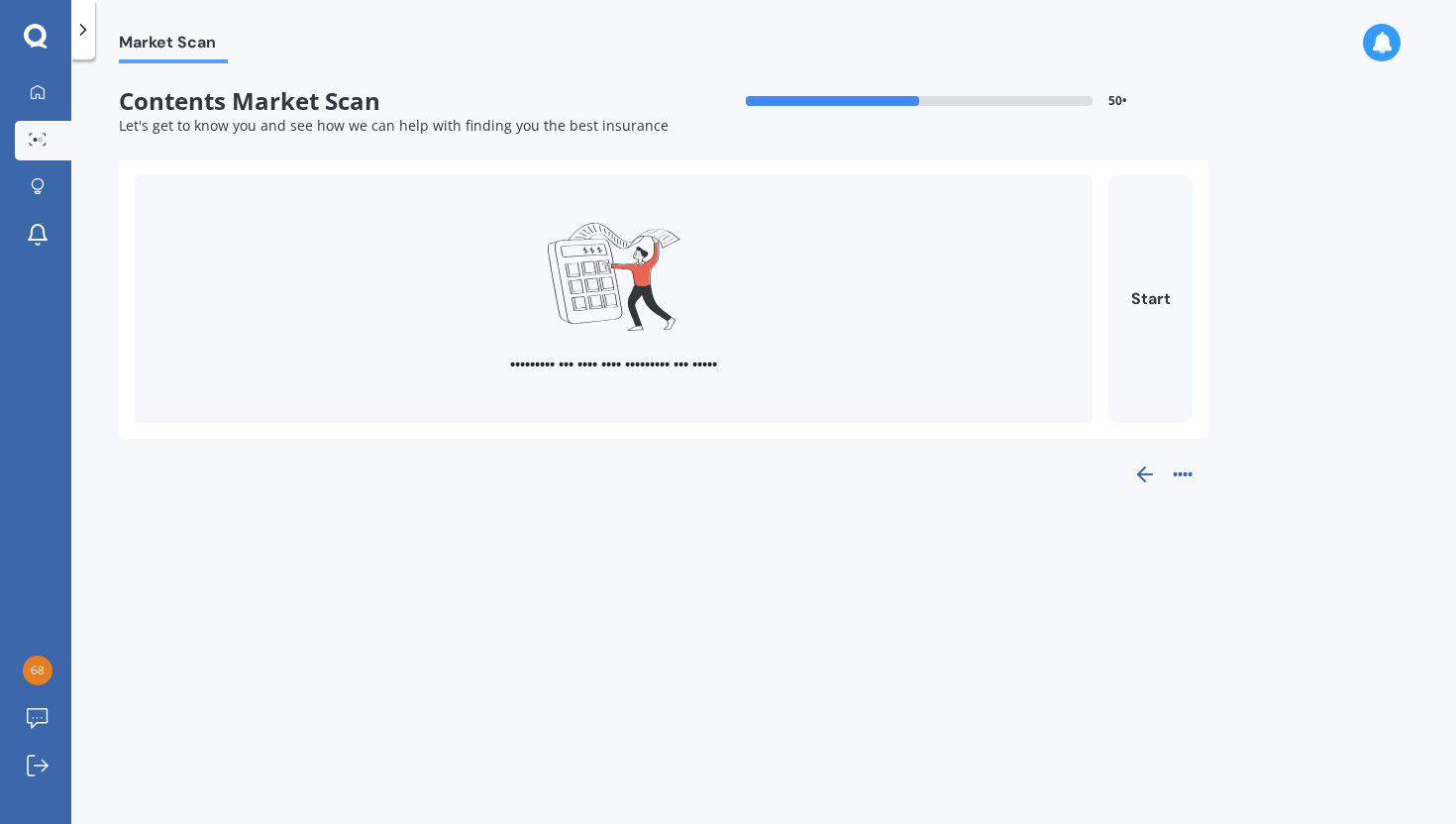 scroll, scrollTop: 0, scrollLeft: 0, axis: both 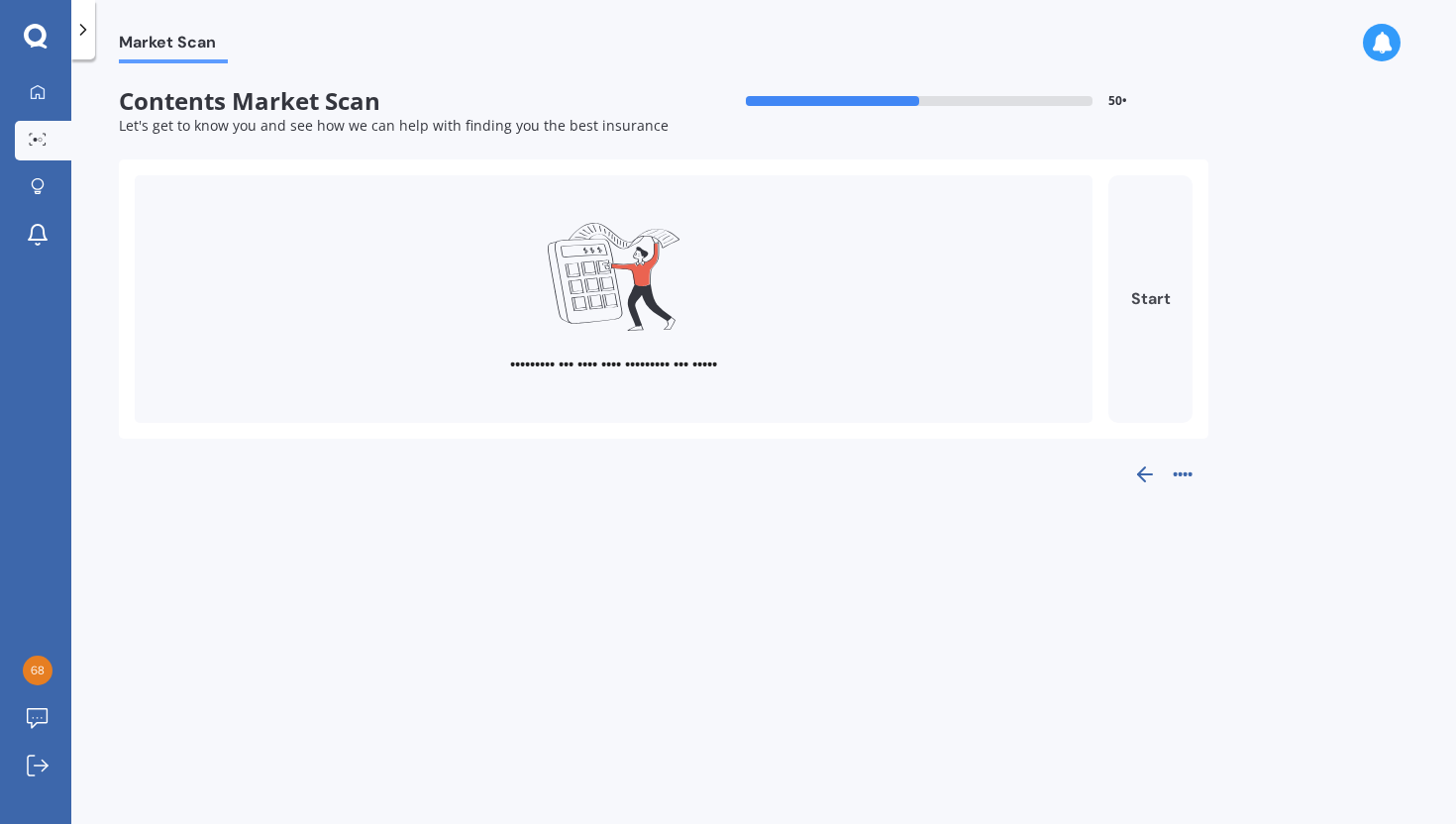 click on "Start" at bounding box center (1150, 299) 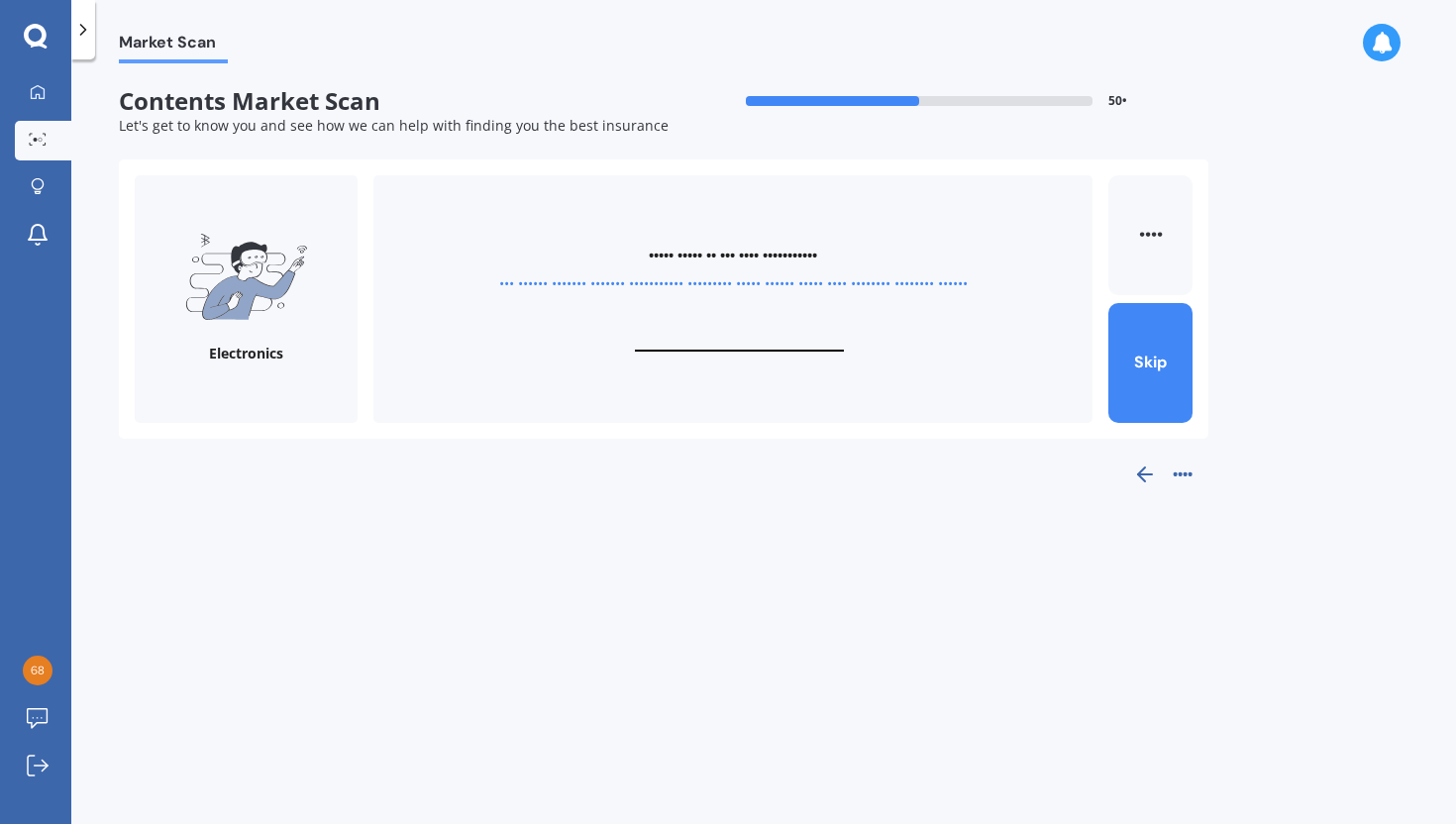 click at bounding box center (739, 342) 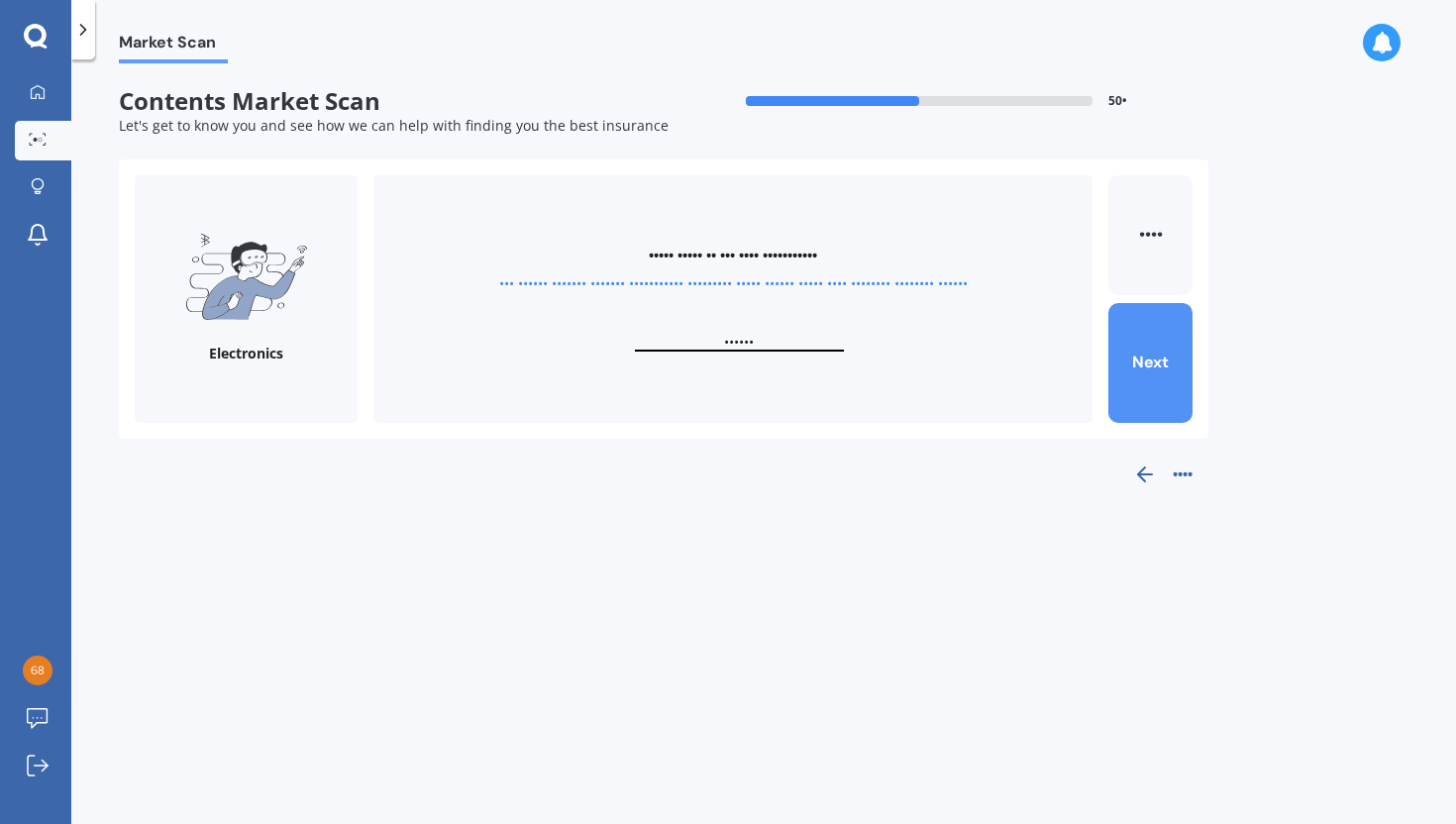 click on "Next" at bounding box center (1150, 362) 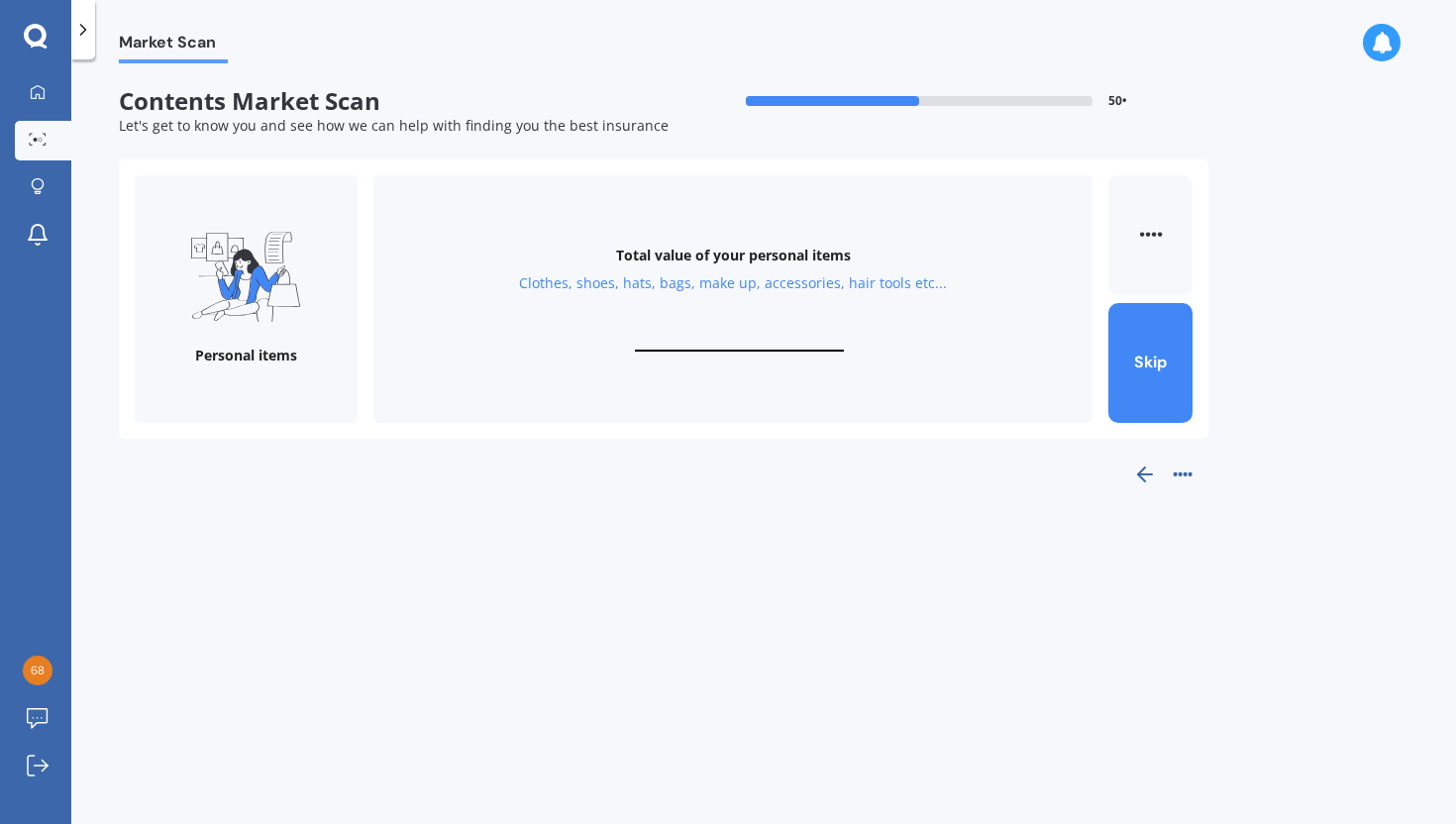click at bounding box center [739, 342] 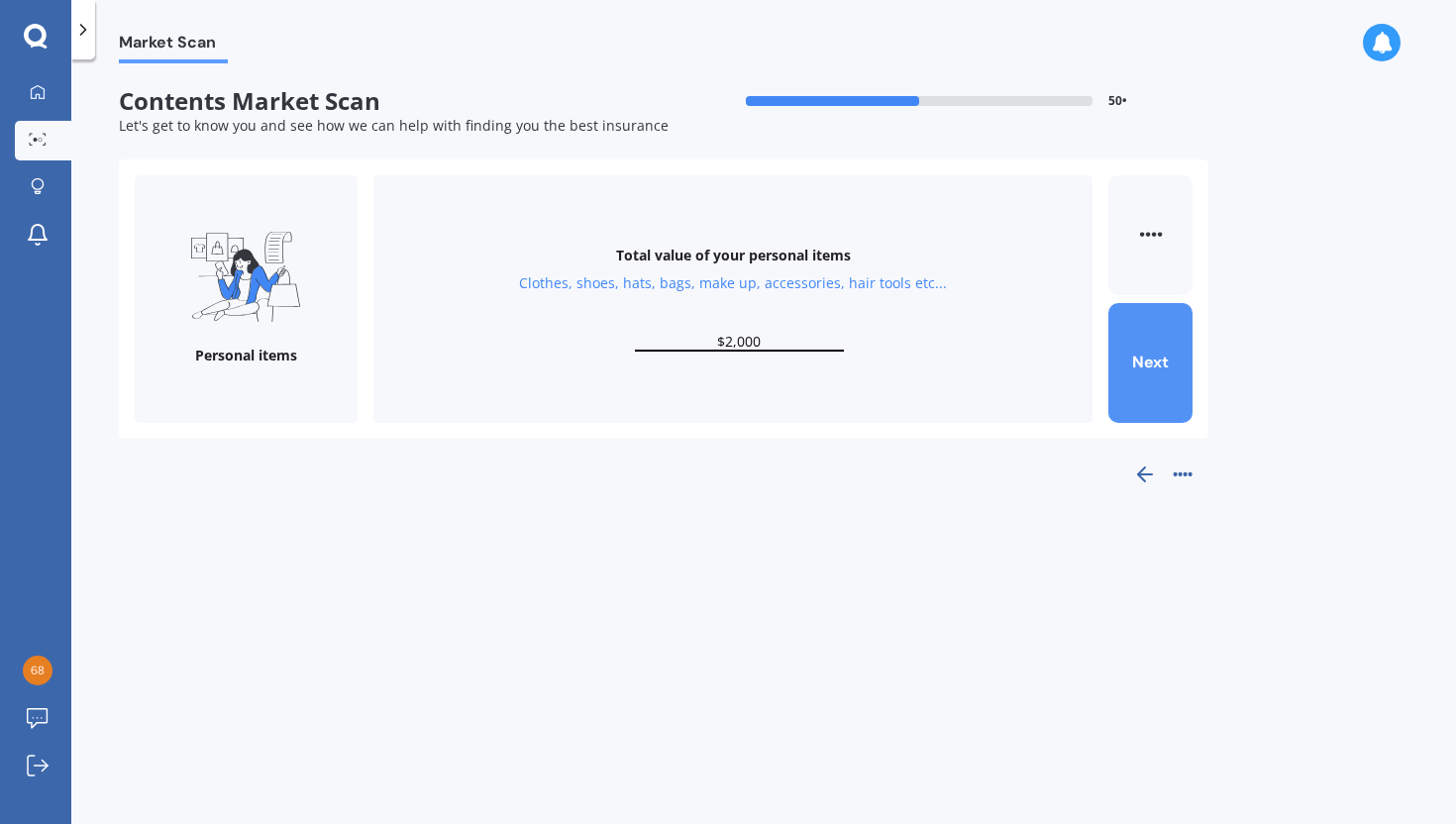 type on "$2,000" 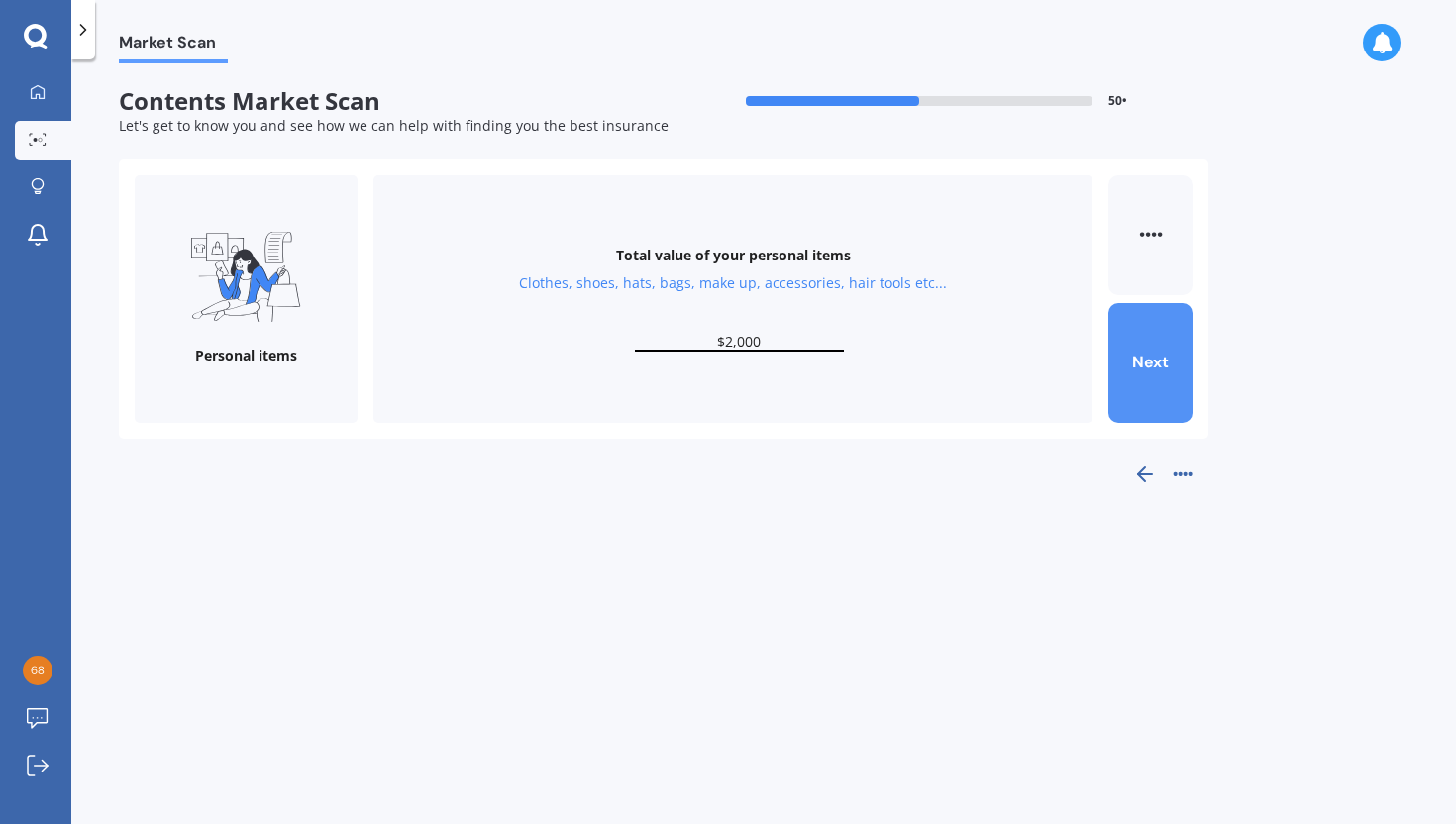 click on "Next" at bounding box center (1150, 362) 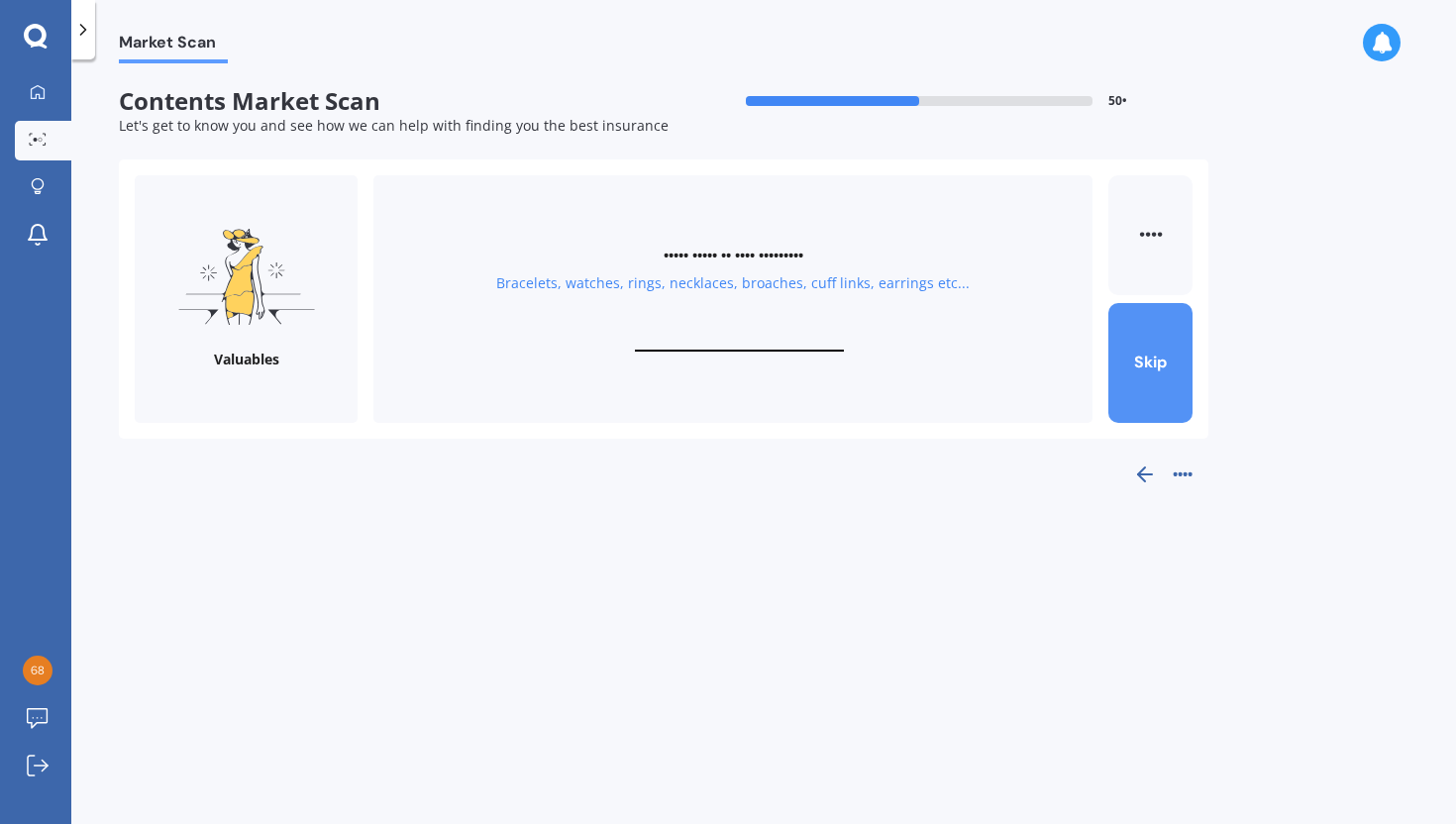 type 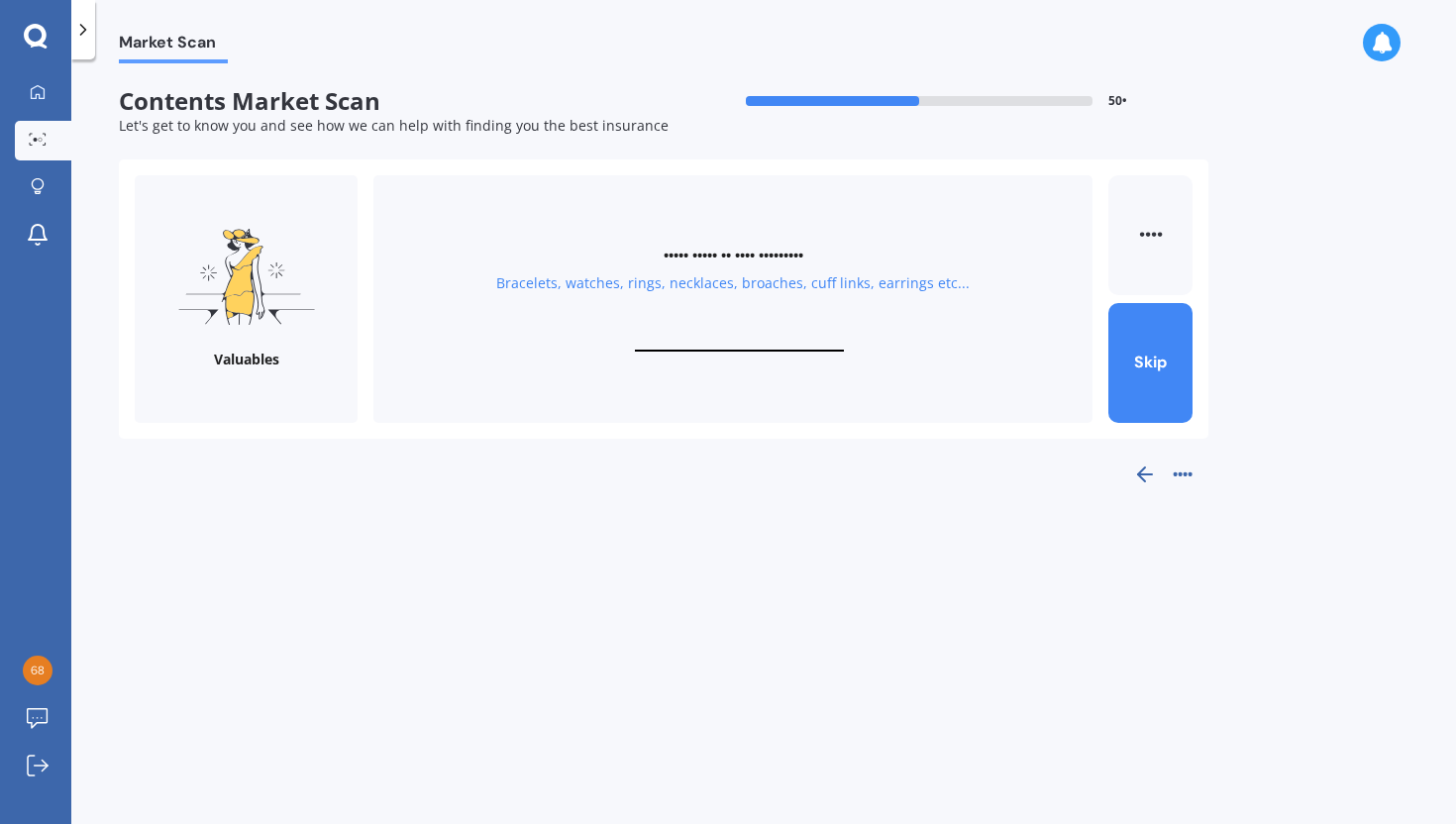 click at bounding box center (739, 342) 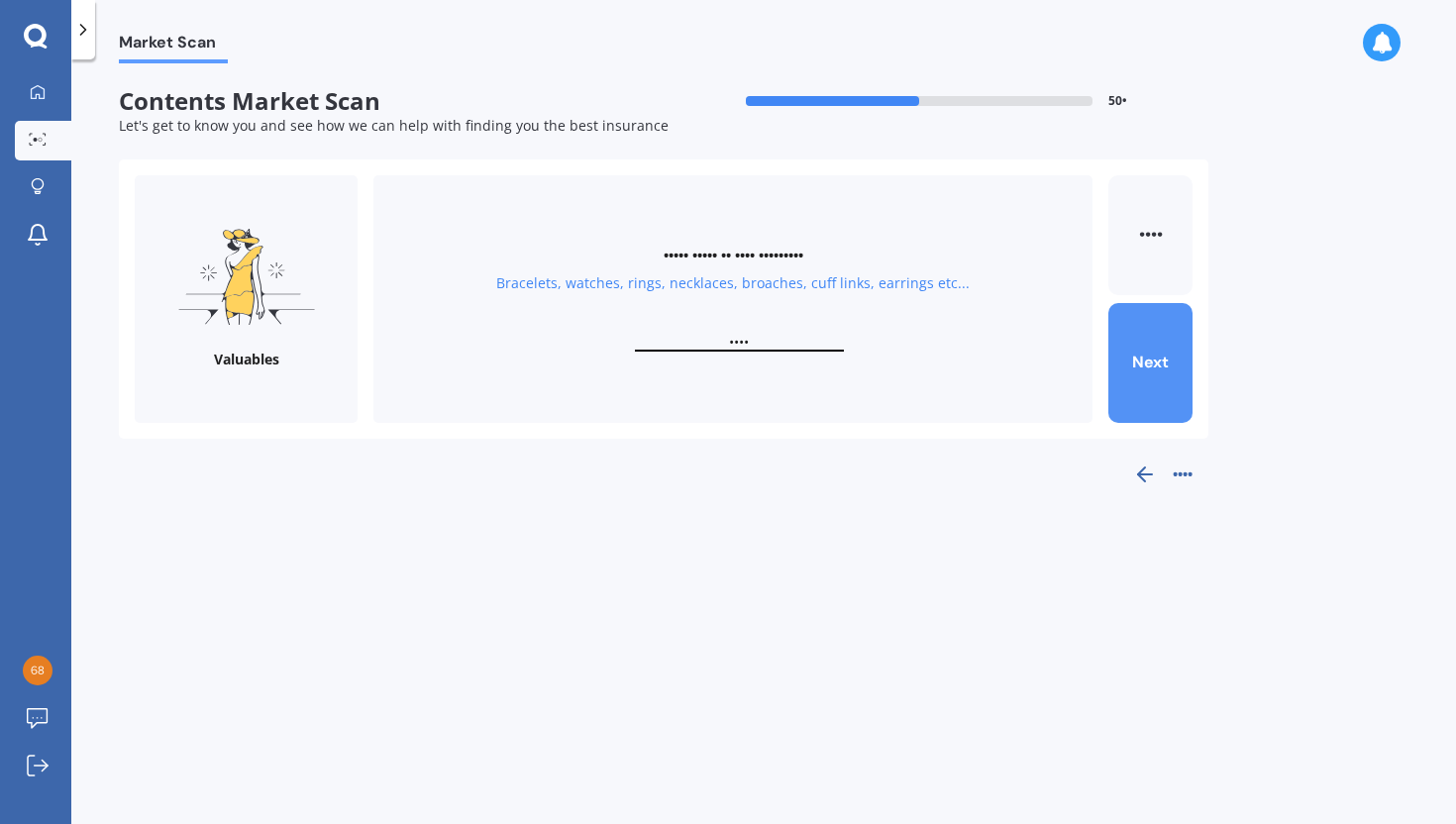 click on "Next" at bounding box center (1150, 362) 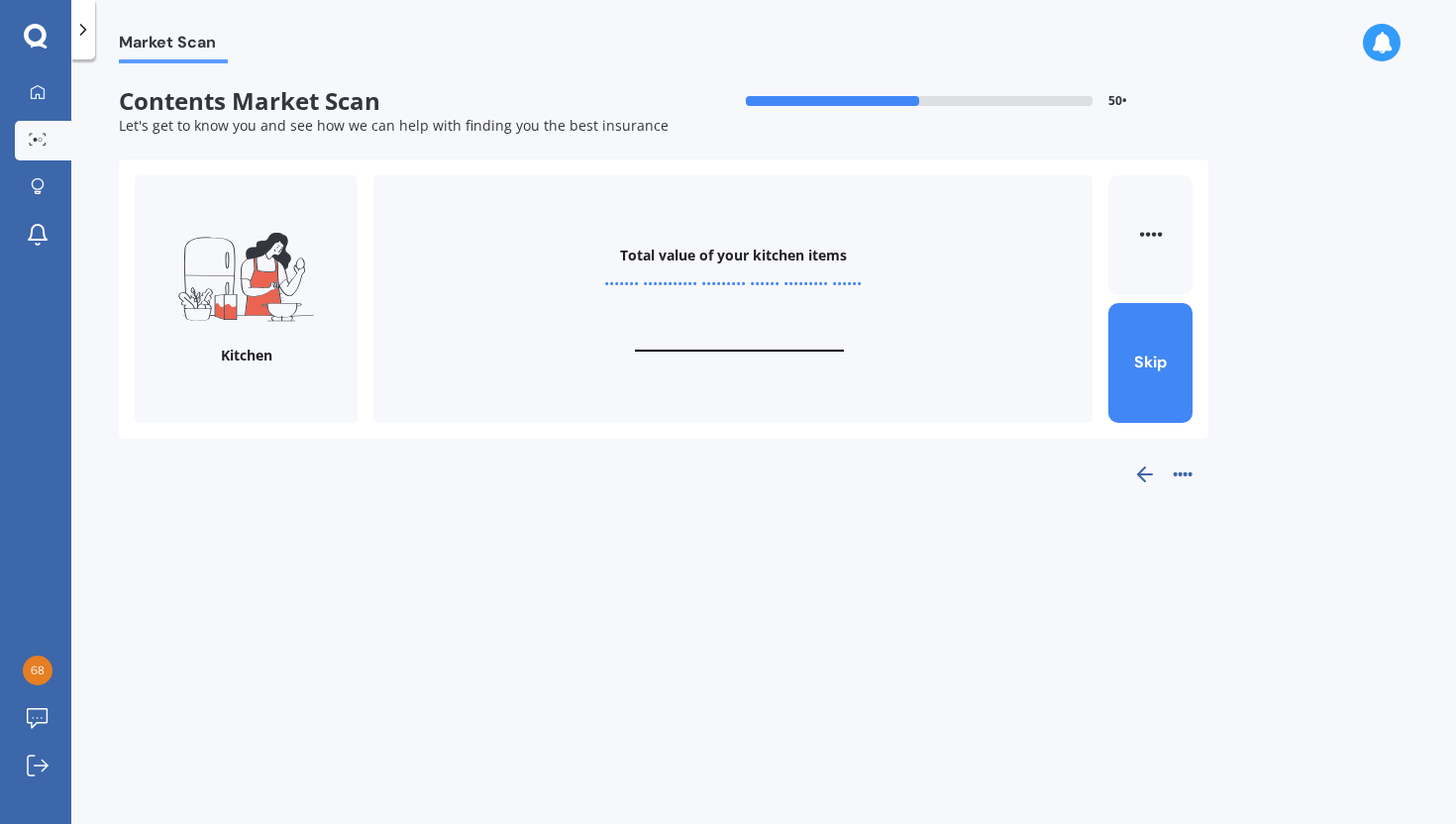 click at bounding box center [739, 342] 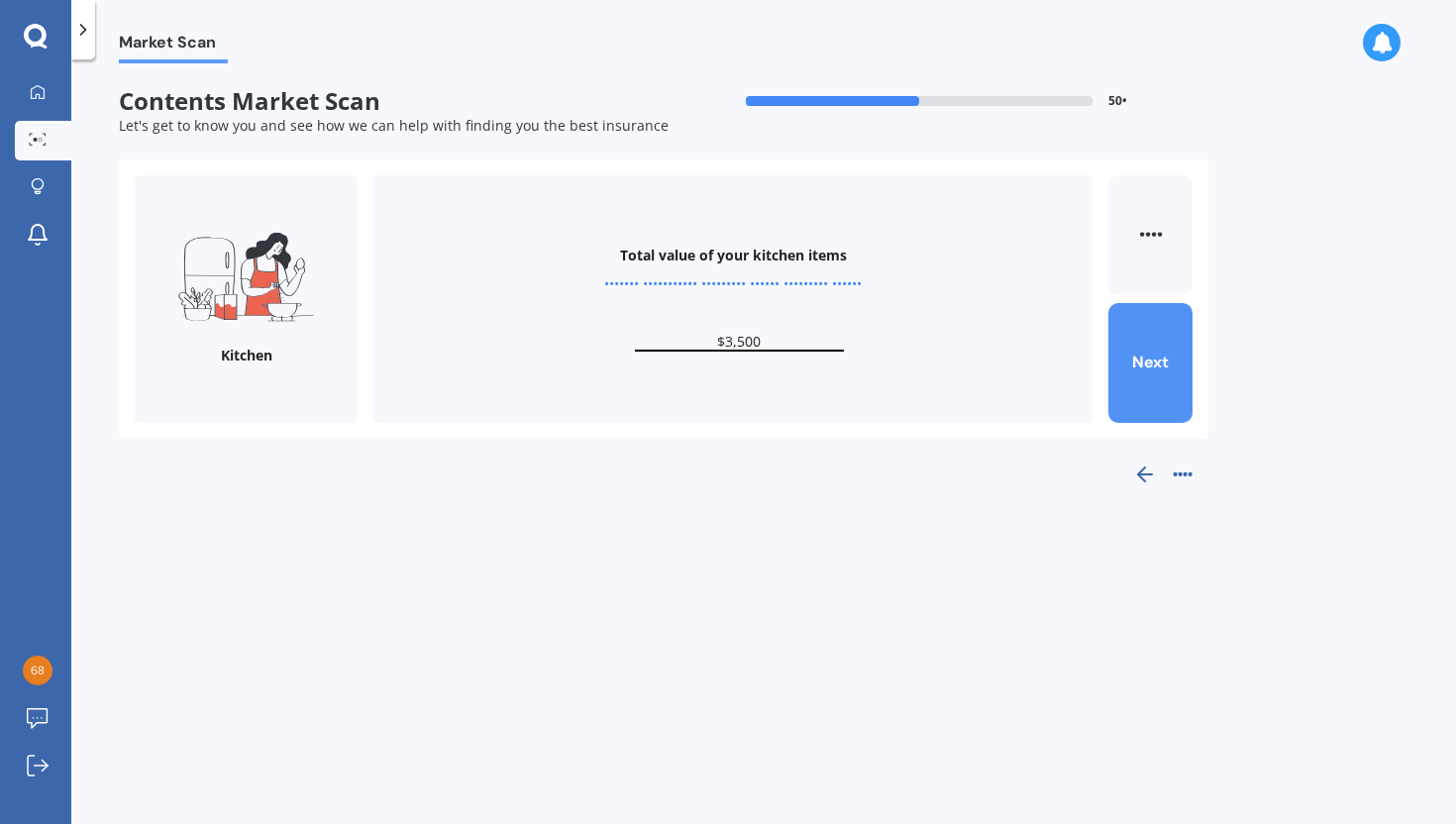 click on "Next" at bounding box center (1150, 362) 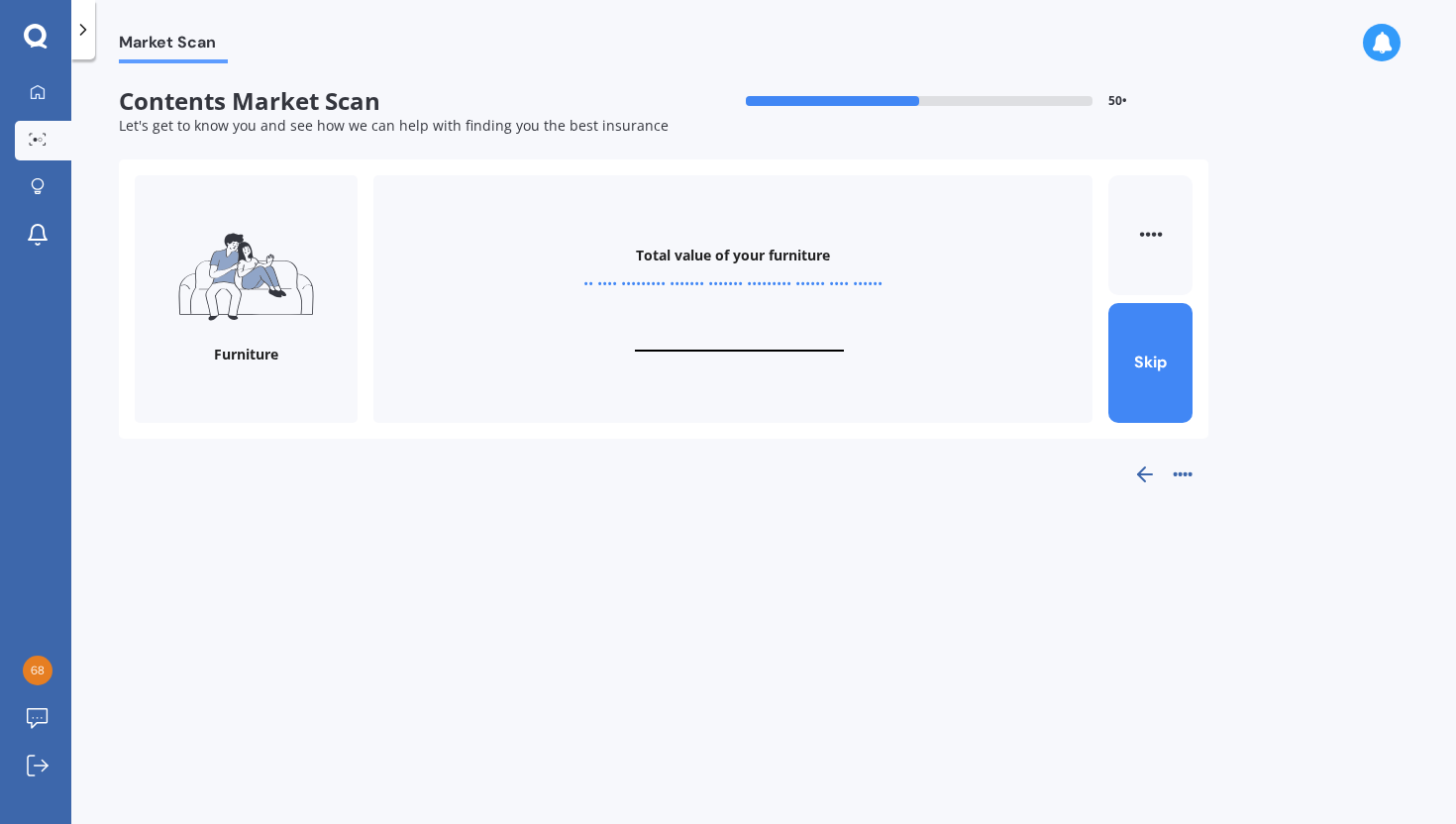 click at bounding box center [739, 342] 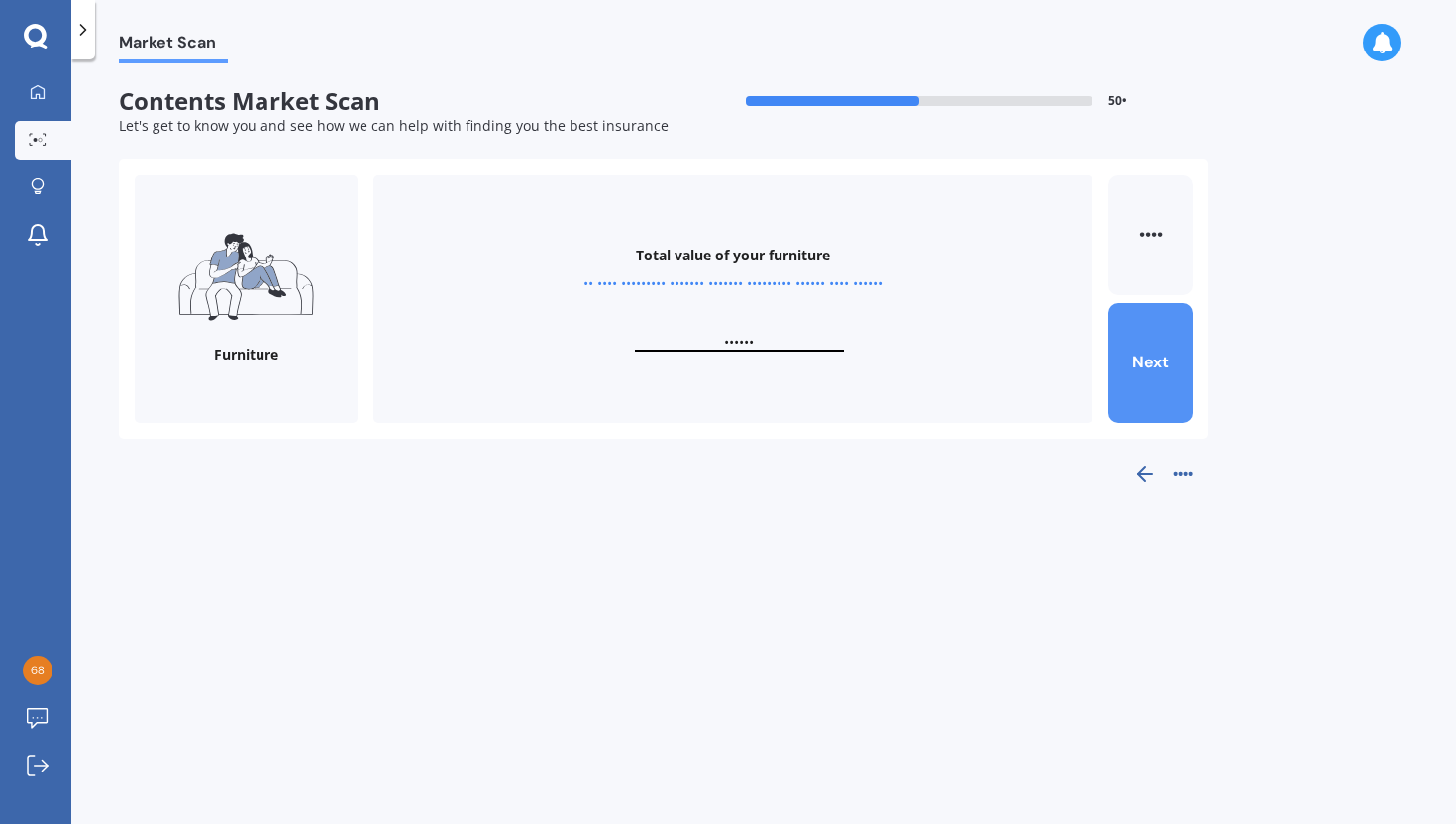 click on "Next" at bounding box center (1150, 362) 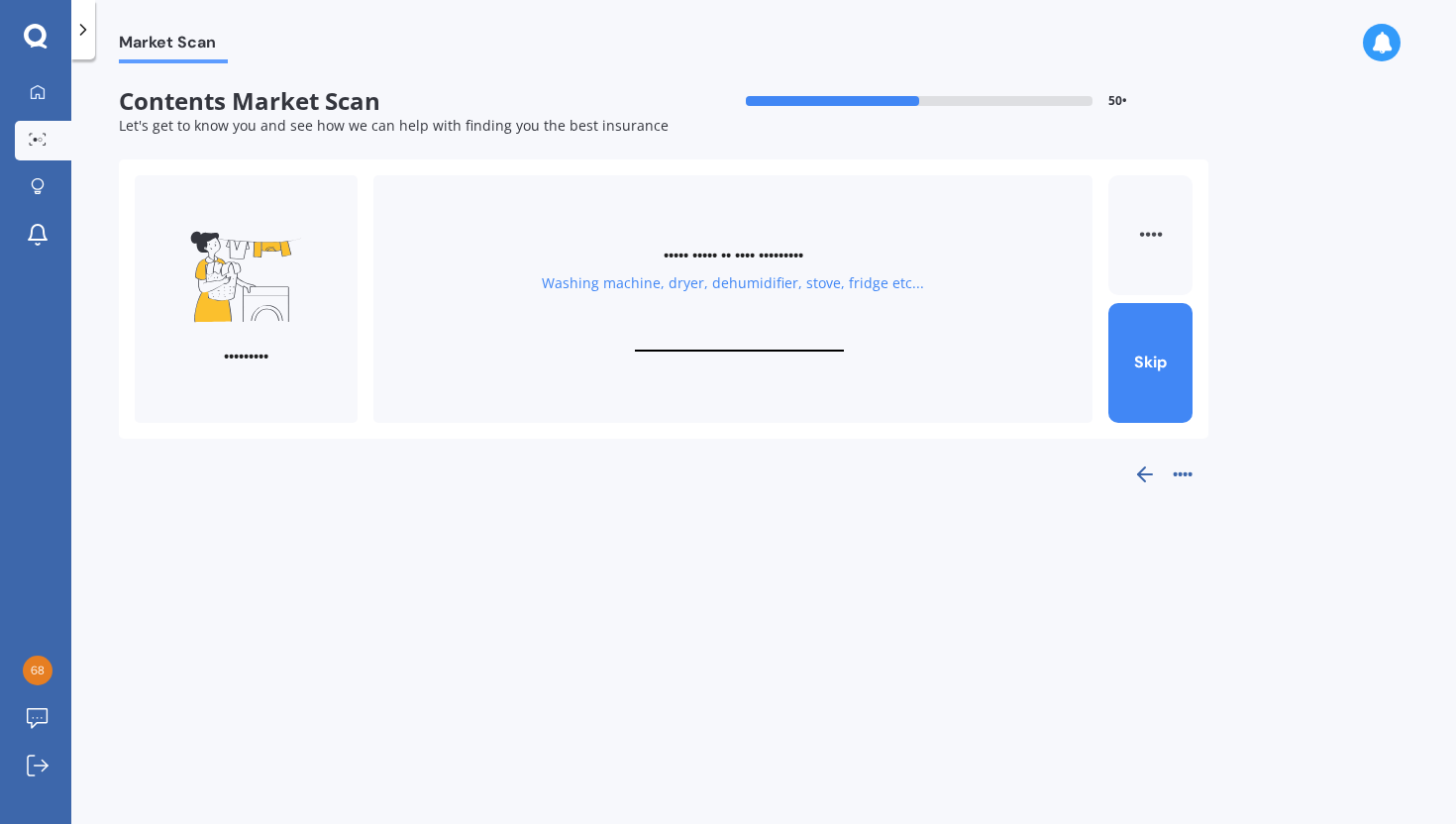 click on "••••" at bounding box center (1150, 235) 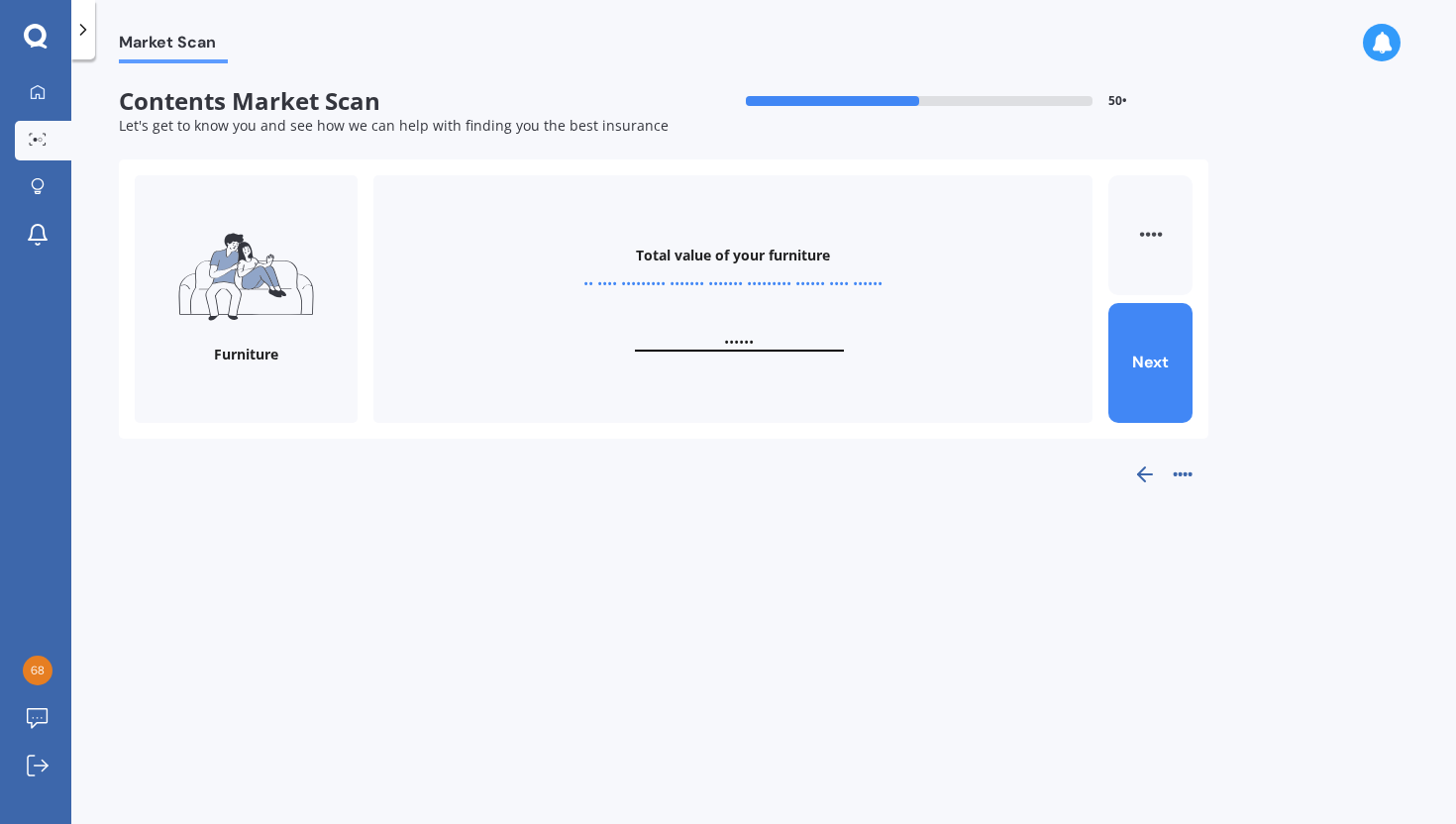 click on "••••" at bounding box center [1150, 235] 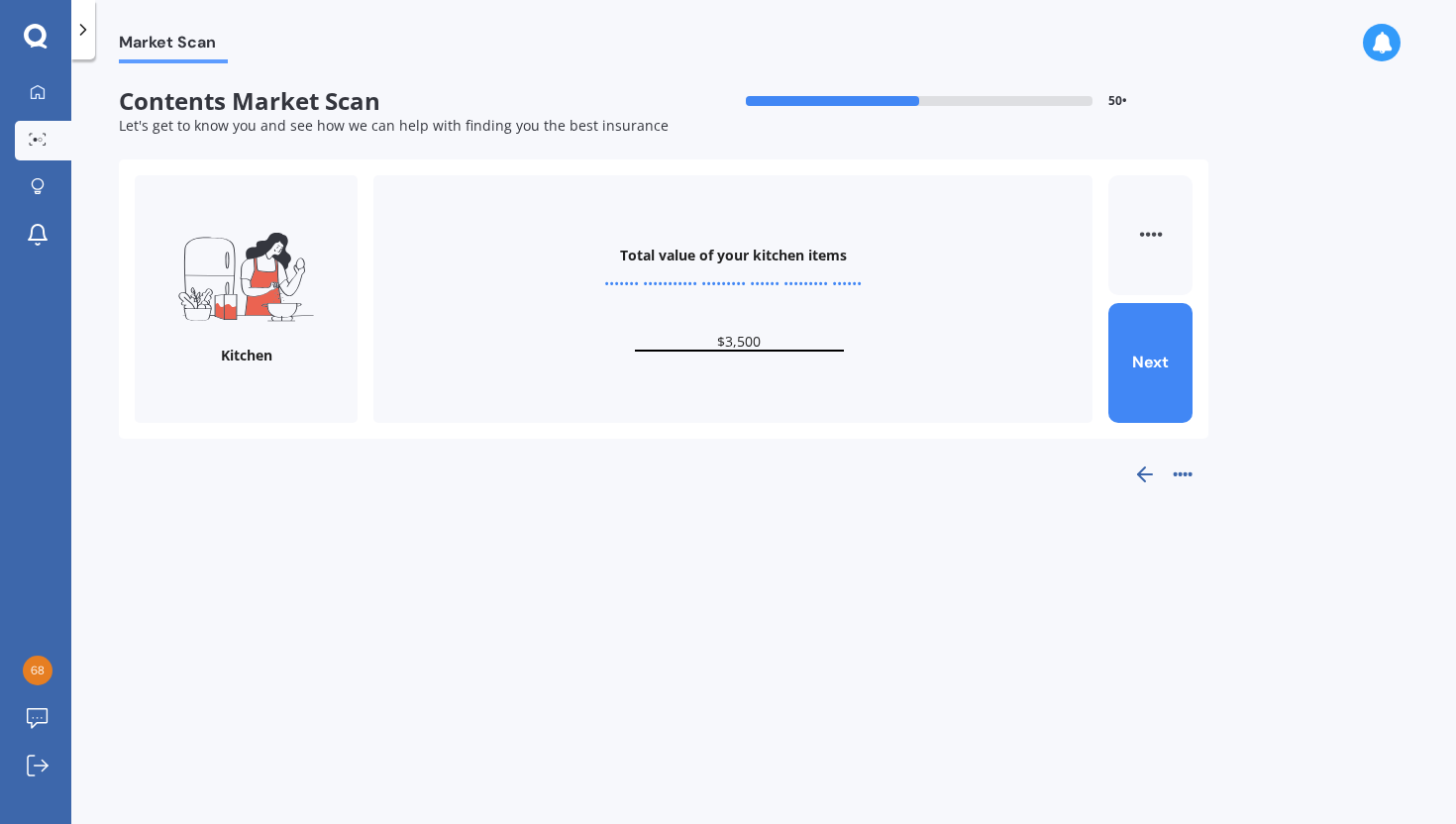 click on "••••" at bounding box center [1150, 235] 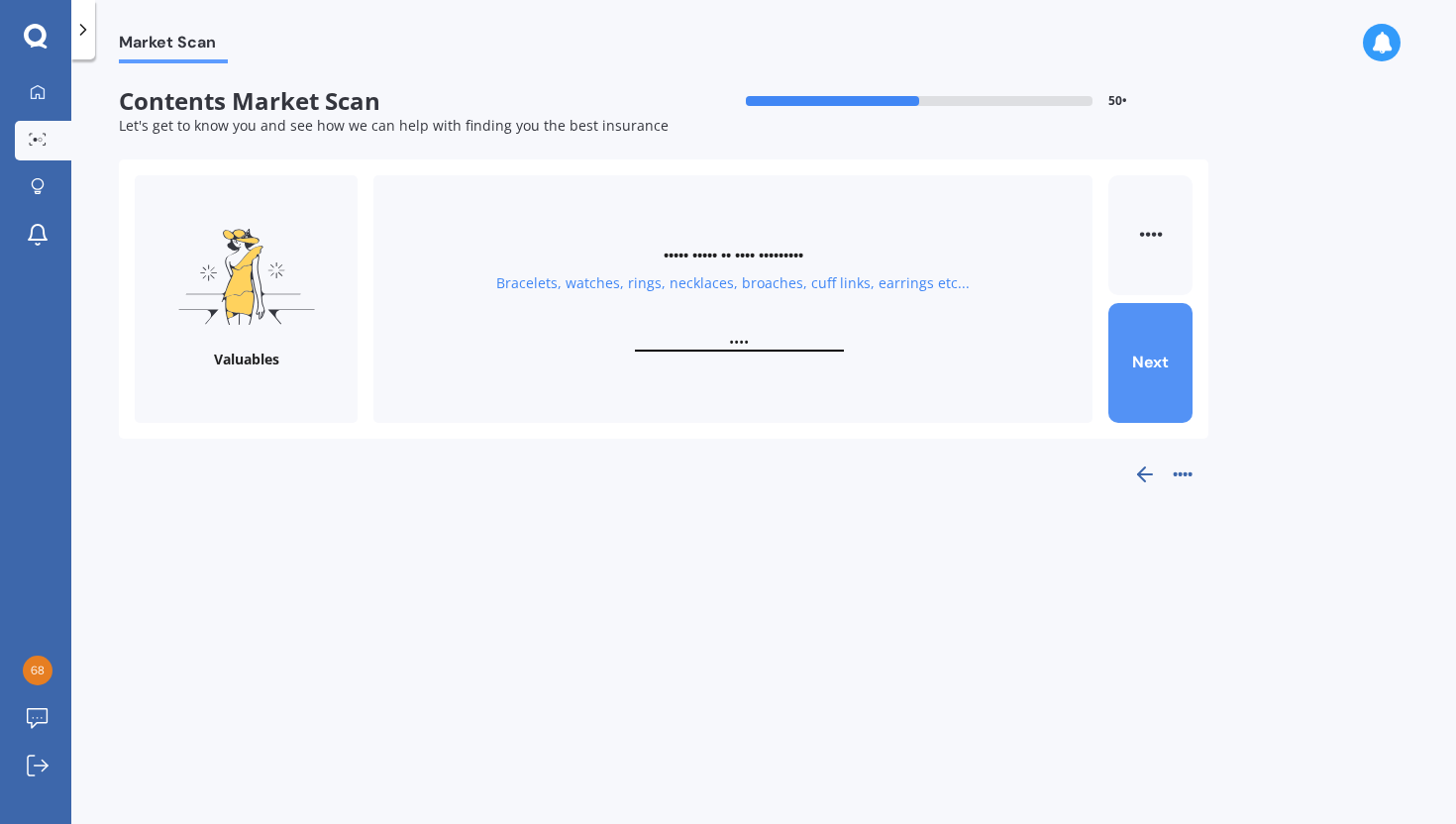 click on "Next" at bounding box center (1150, 362) 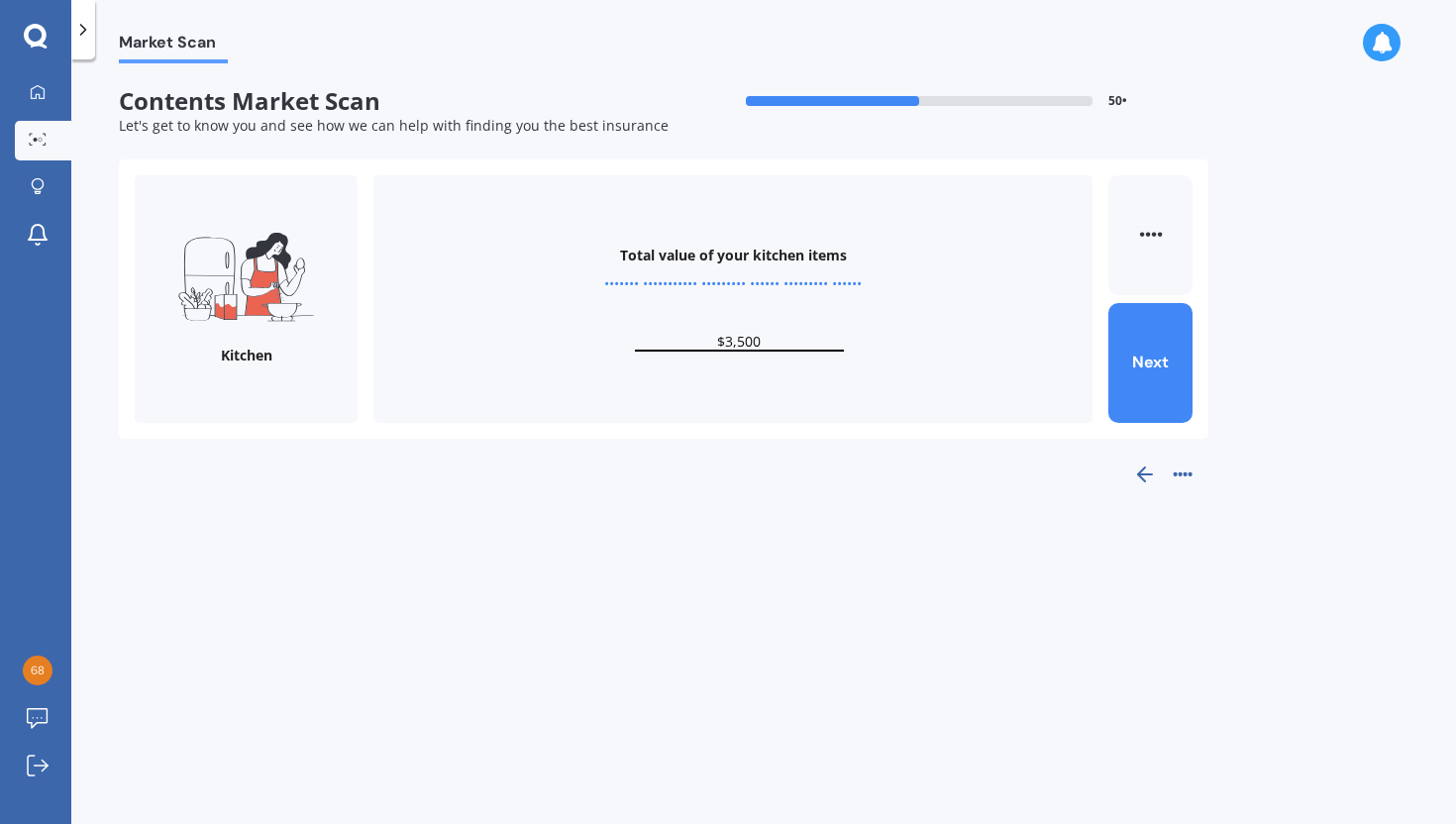 click on "$3,500" at bounding box center [739, 342] 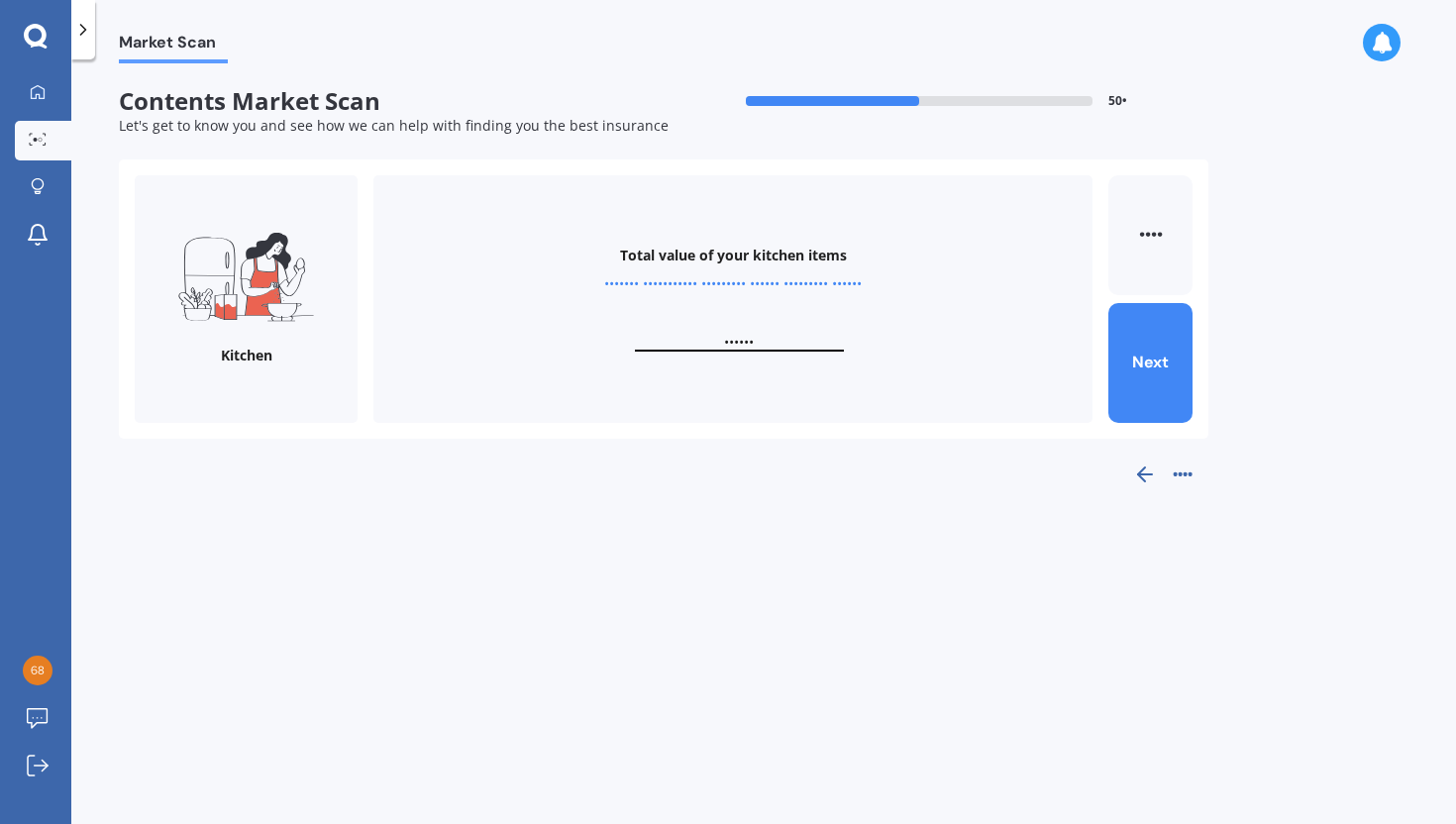 click on "Kitchen Total value of your kitchen items Kitchen appliances, utensils, china, glassware etc... $1,000 Back Next" at bounding box center (664, 299) 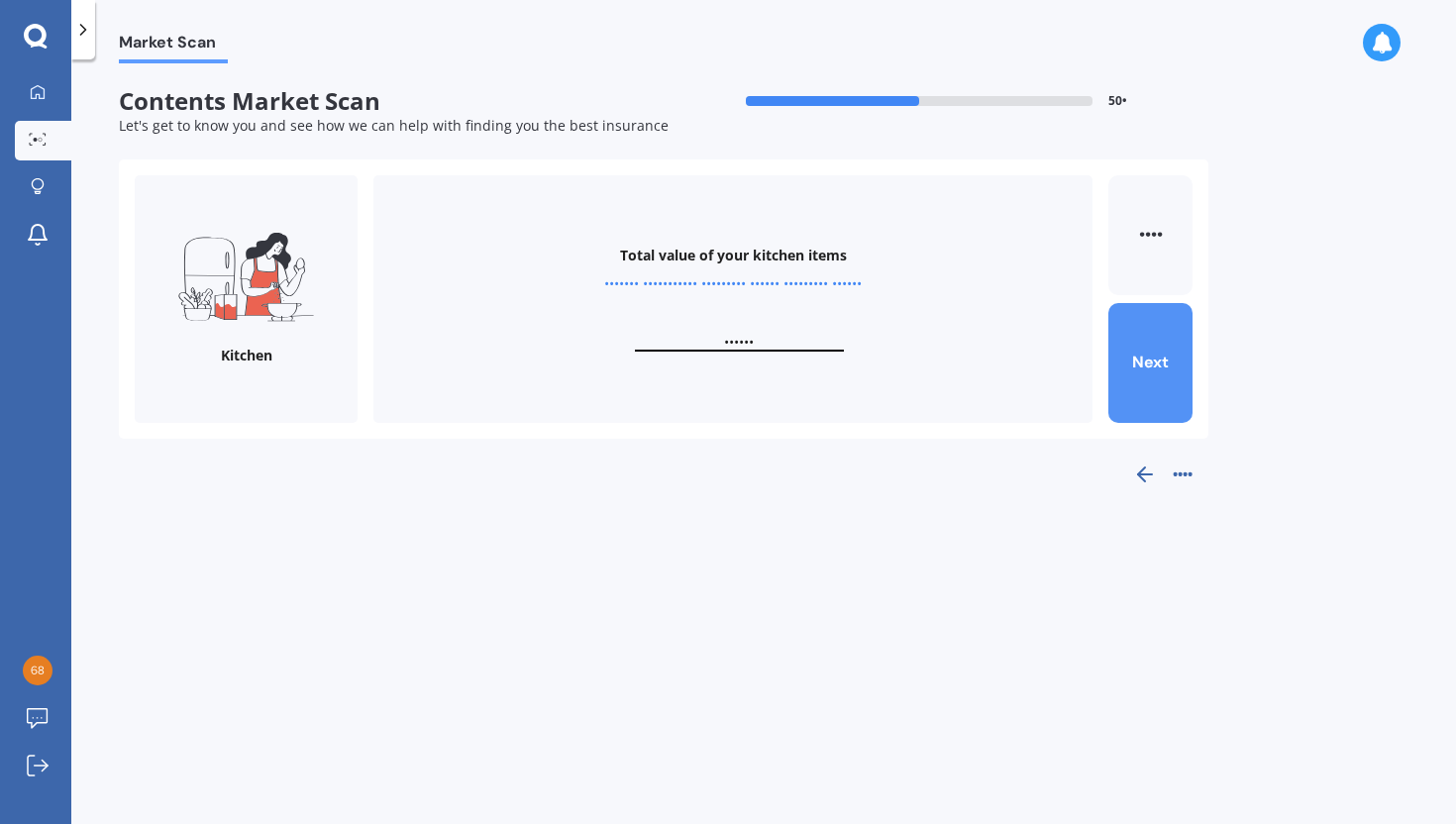 click on "Next" at bounding box center [1150, 362] 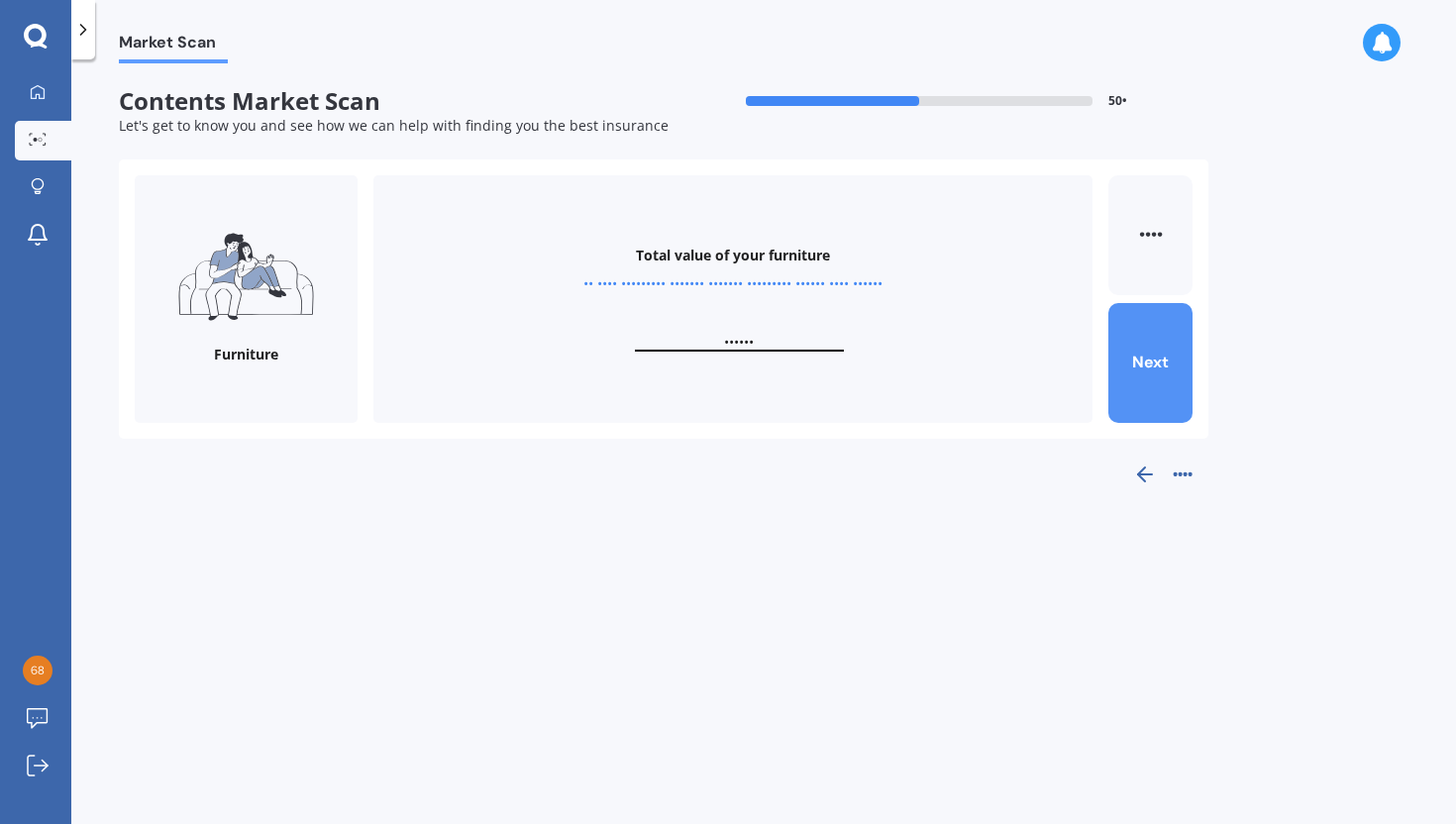 click on "Next" at bounding box center [1150, 362] 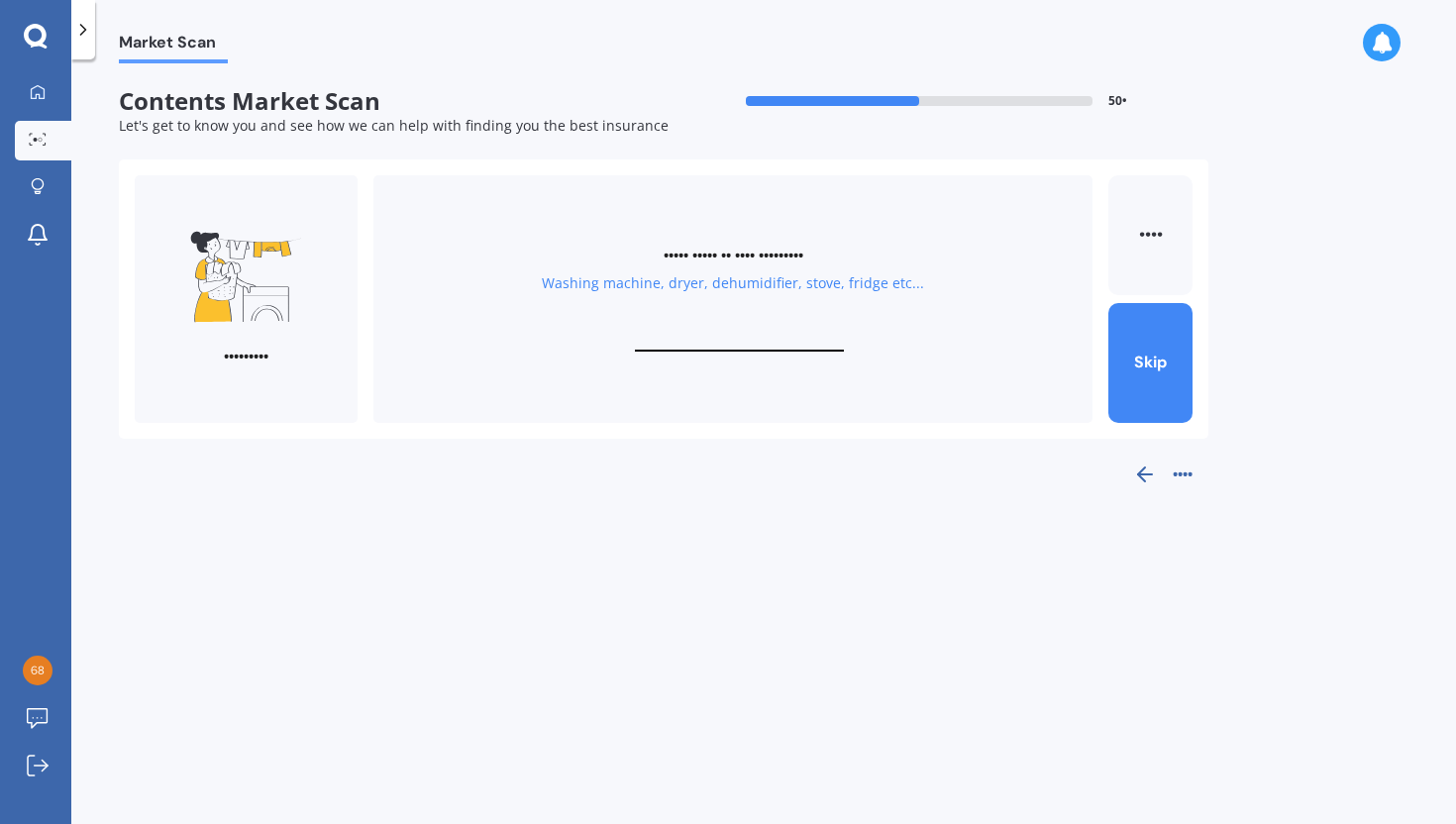 click at bounding box center [739, 342] 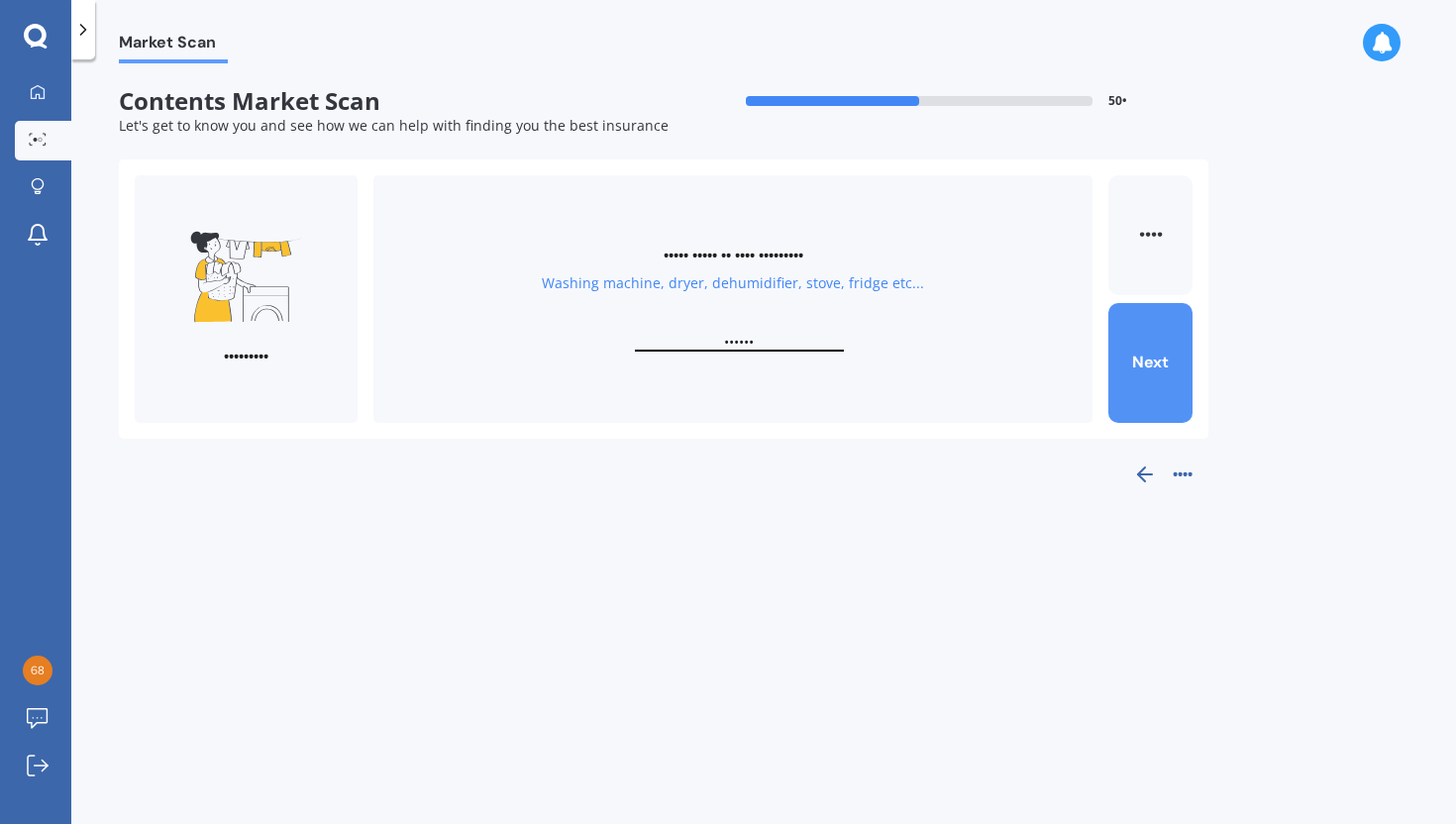 click on "Next" at bounding box center [1150, 362] 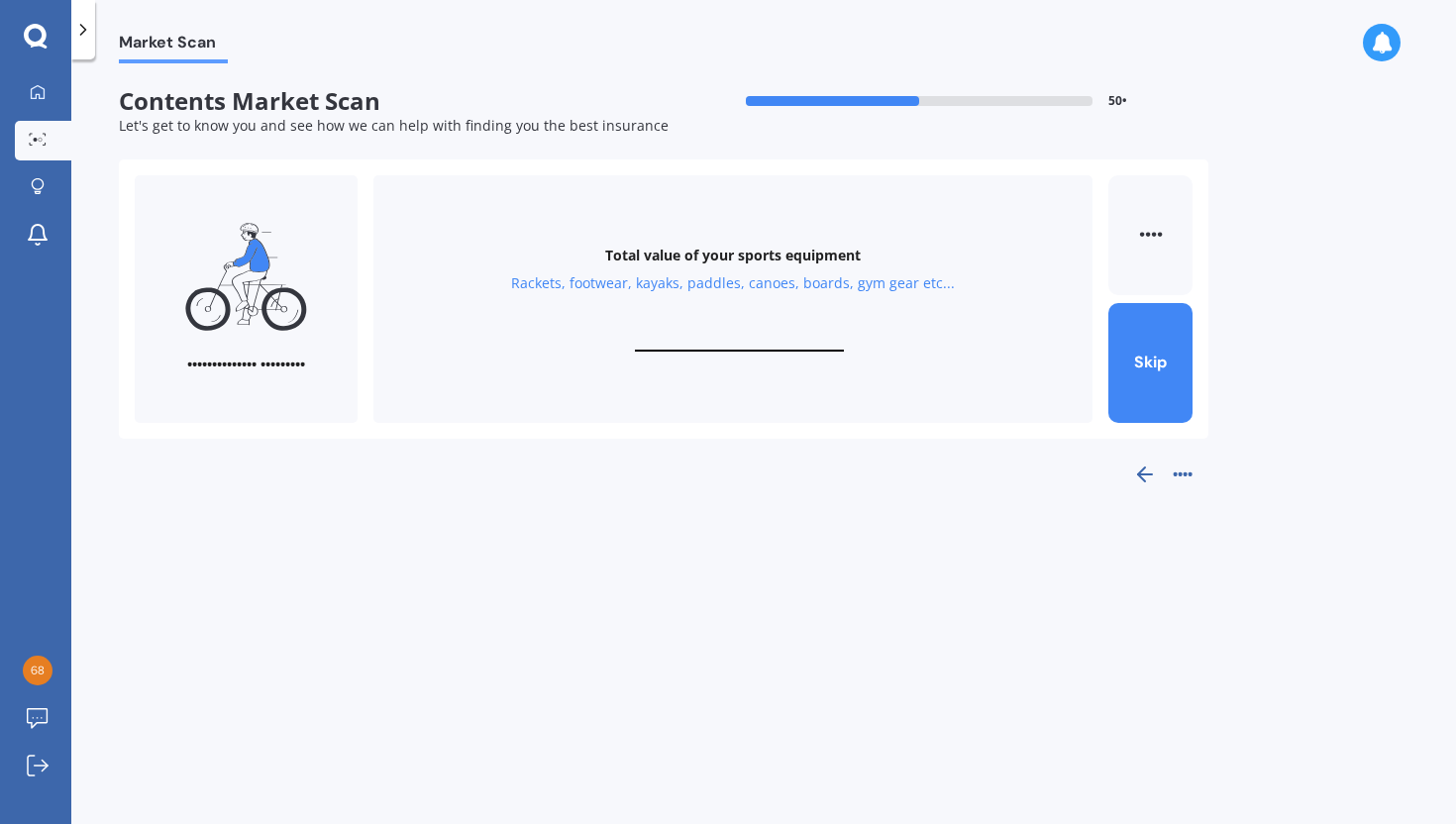 click on "••••• ••••• •• •••• •••••• ••••••••• •••••••• ••••••••• ••••••• •••••••• ••••••• ••••••• ••• •••• ••••••" at bounding box center (733, 299) 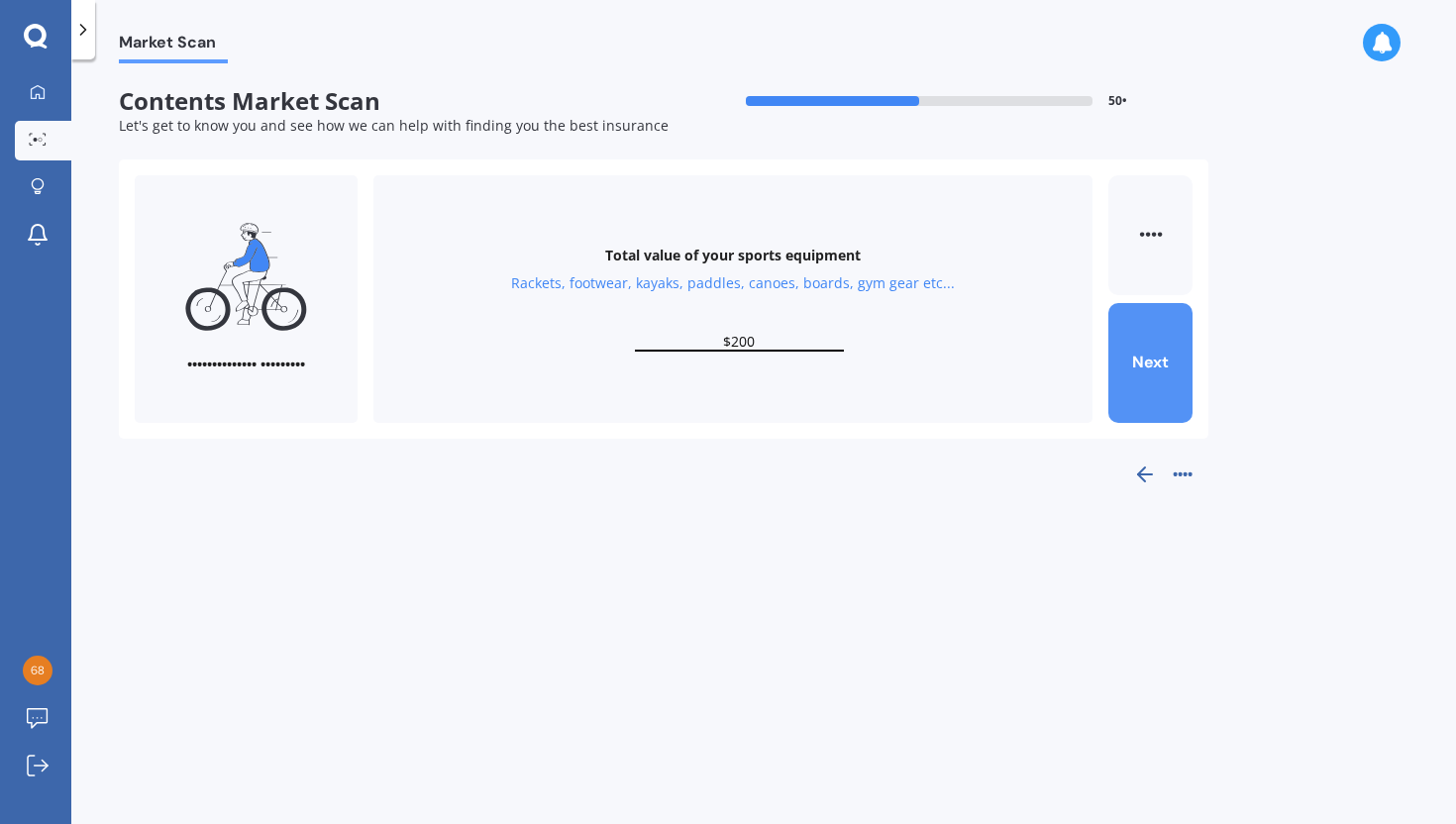 type on "$200" 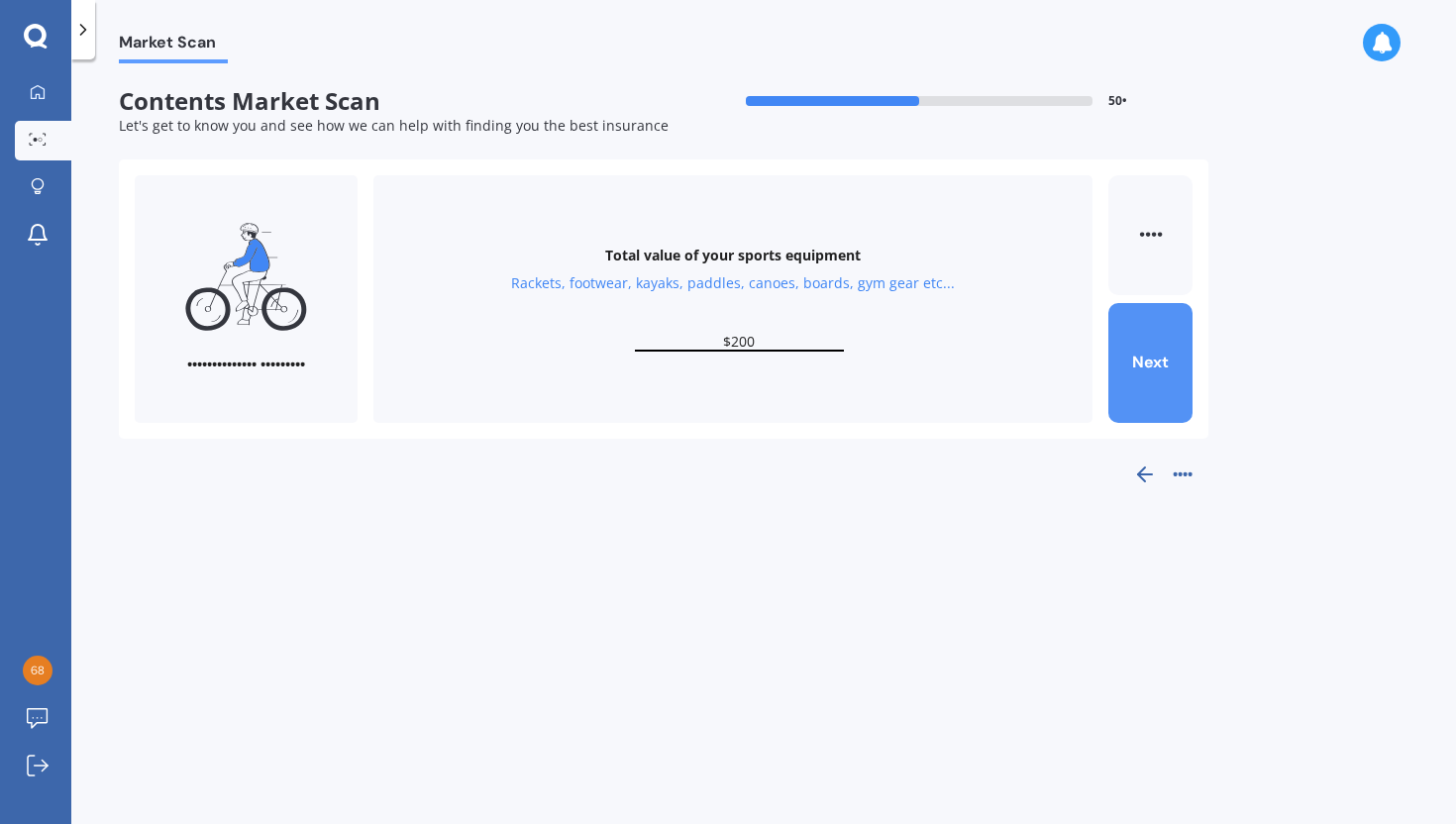 click on "Next" at bounding box center (1150, 362) 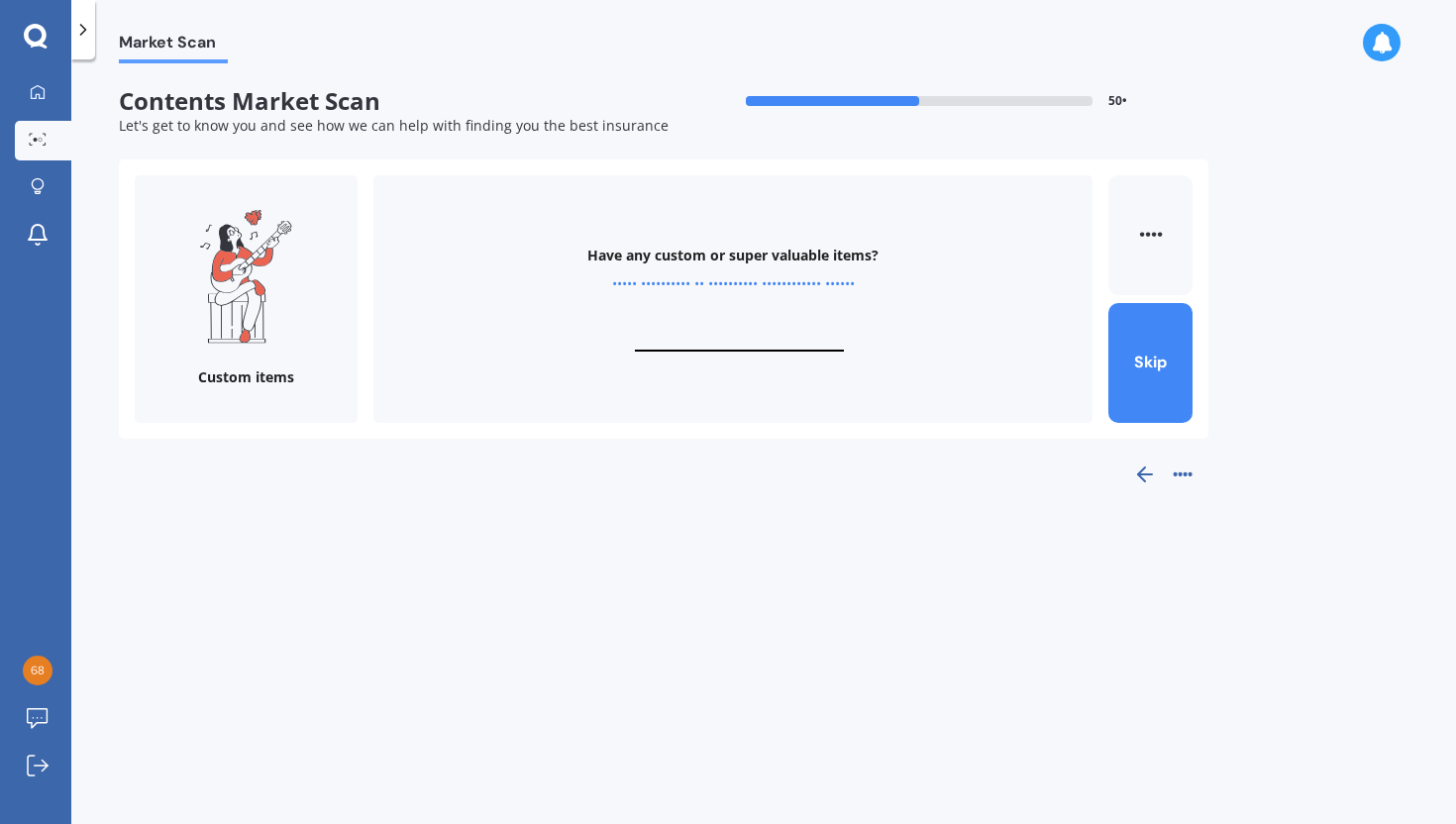 click at bounding box center (739, 342) 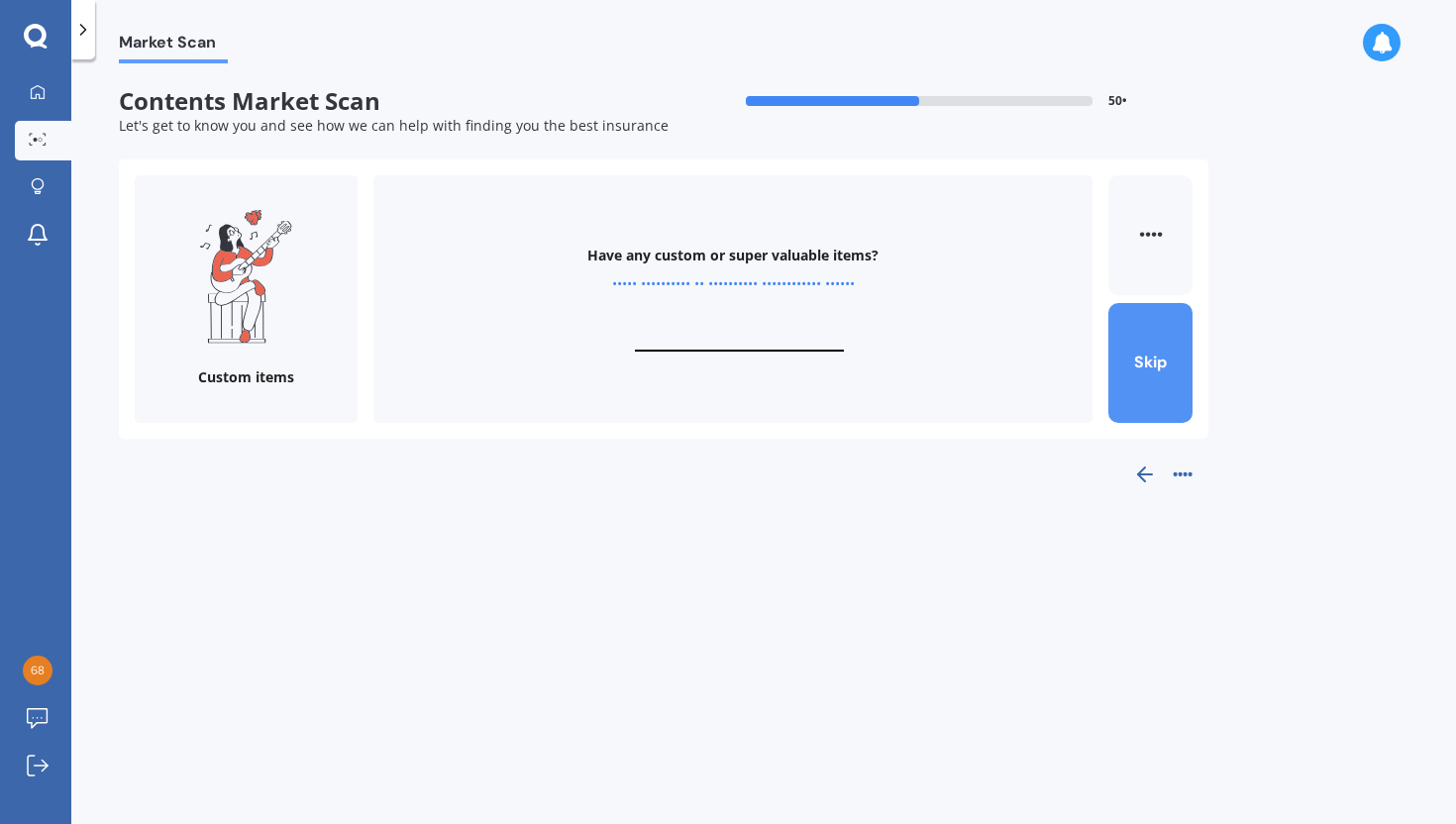 click on "Skip" at bounding box center [1150, 362] 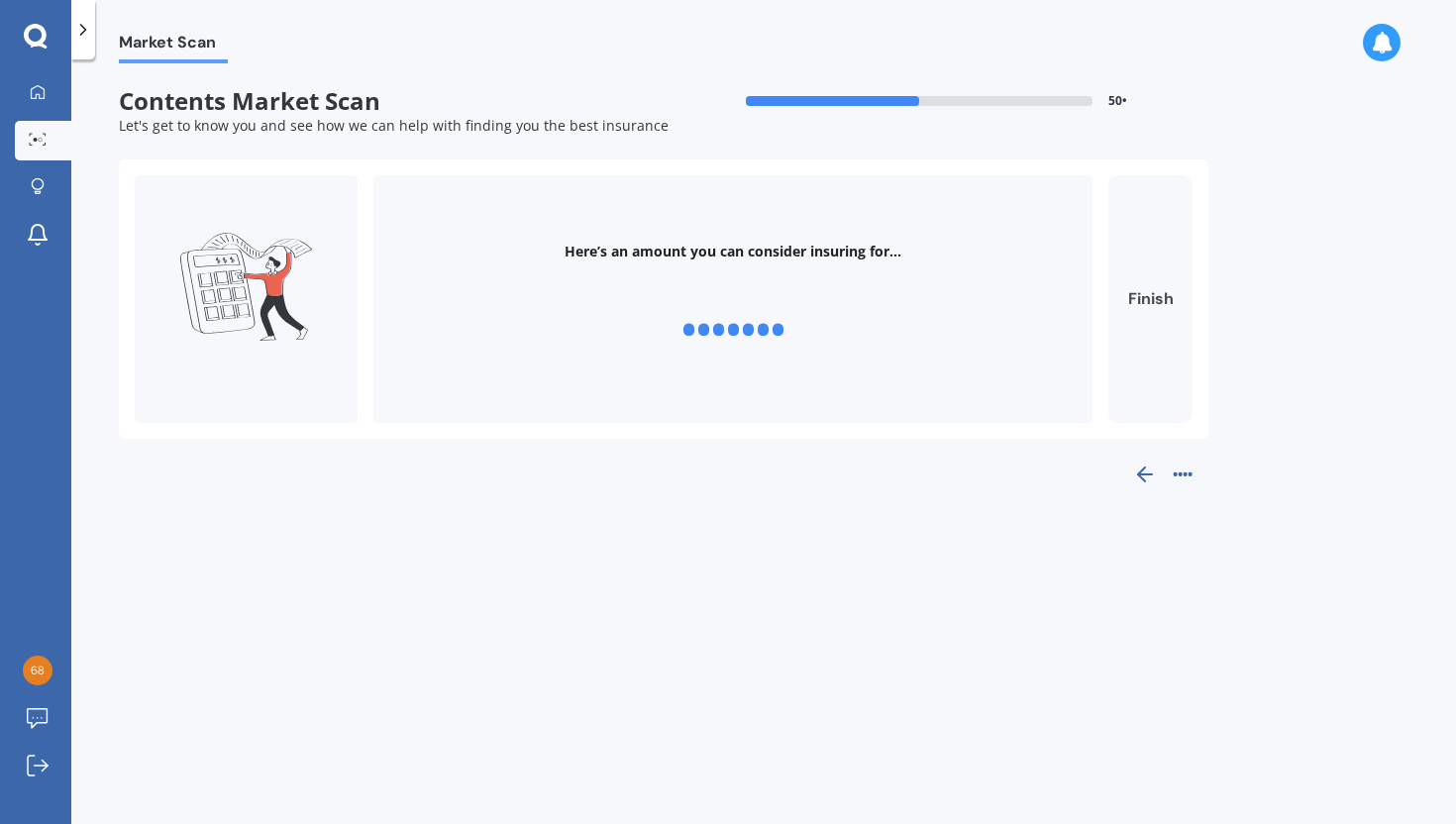 click on "Finish" at bounding box center [1150, 299] 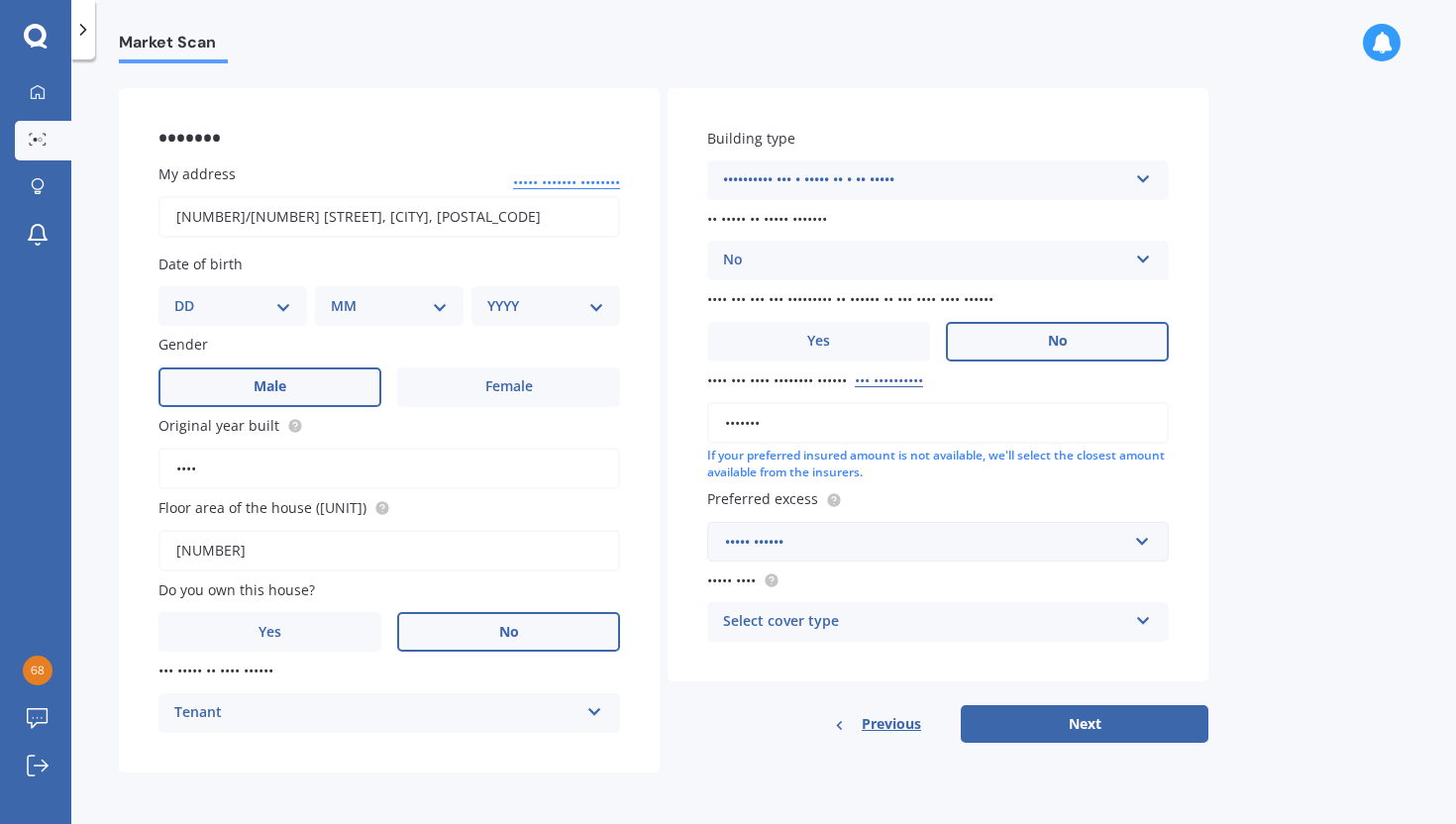 scroll, scrollTop: 74, scrollLeft: 0, axis: vertical 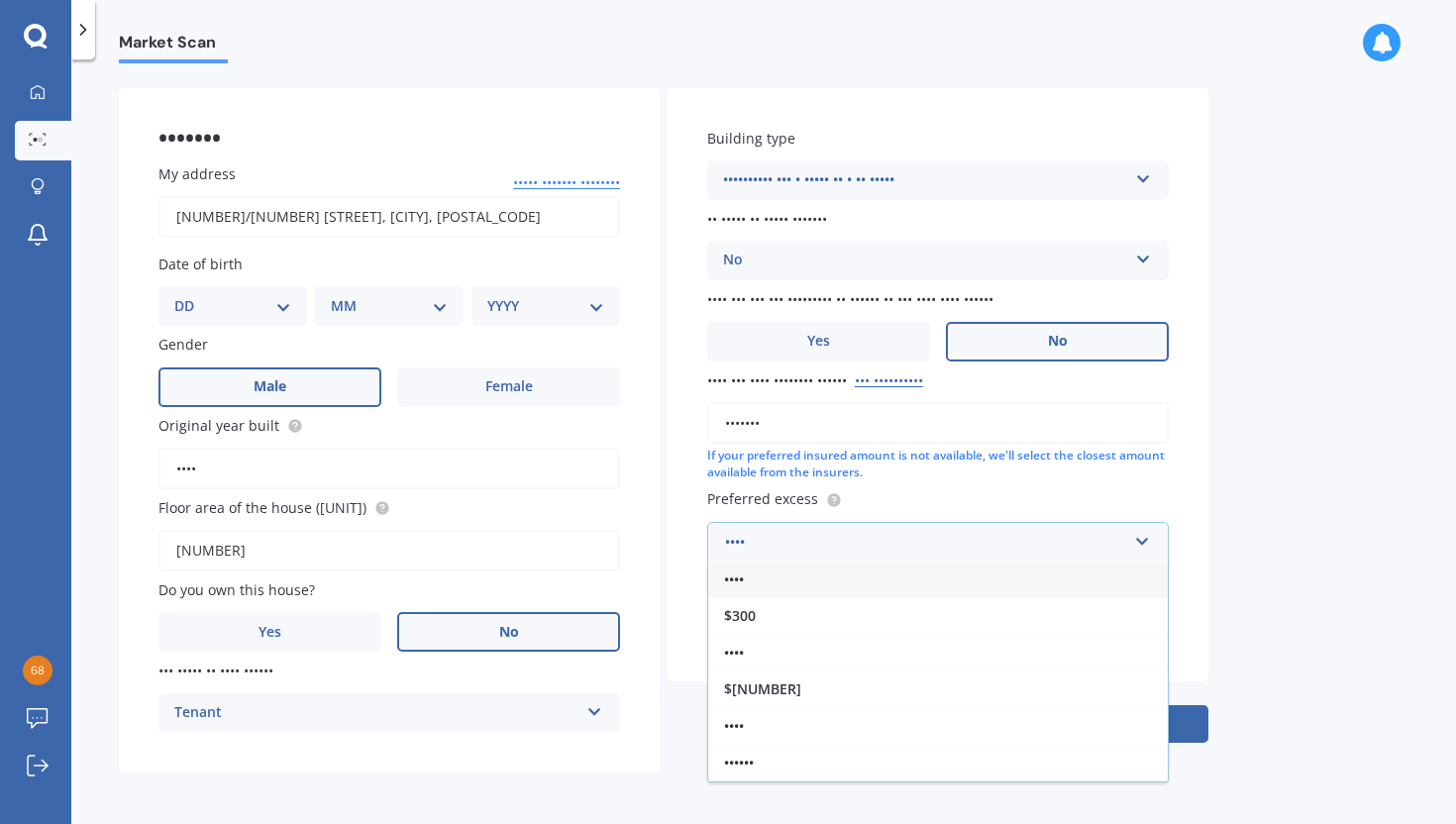 click on "••••" at bounding box center (938, 578) 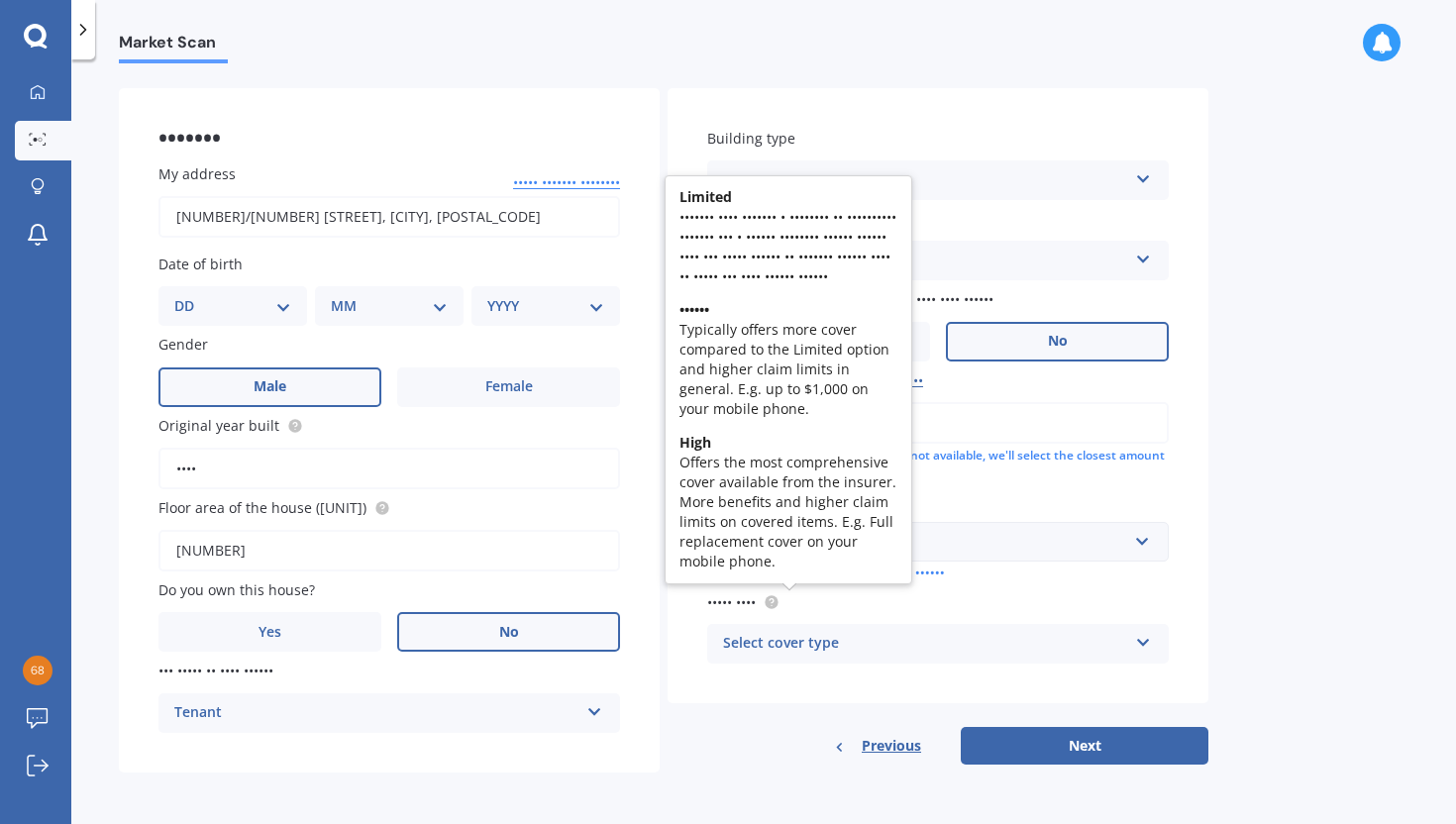 click at bounding box center (771, 601) 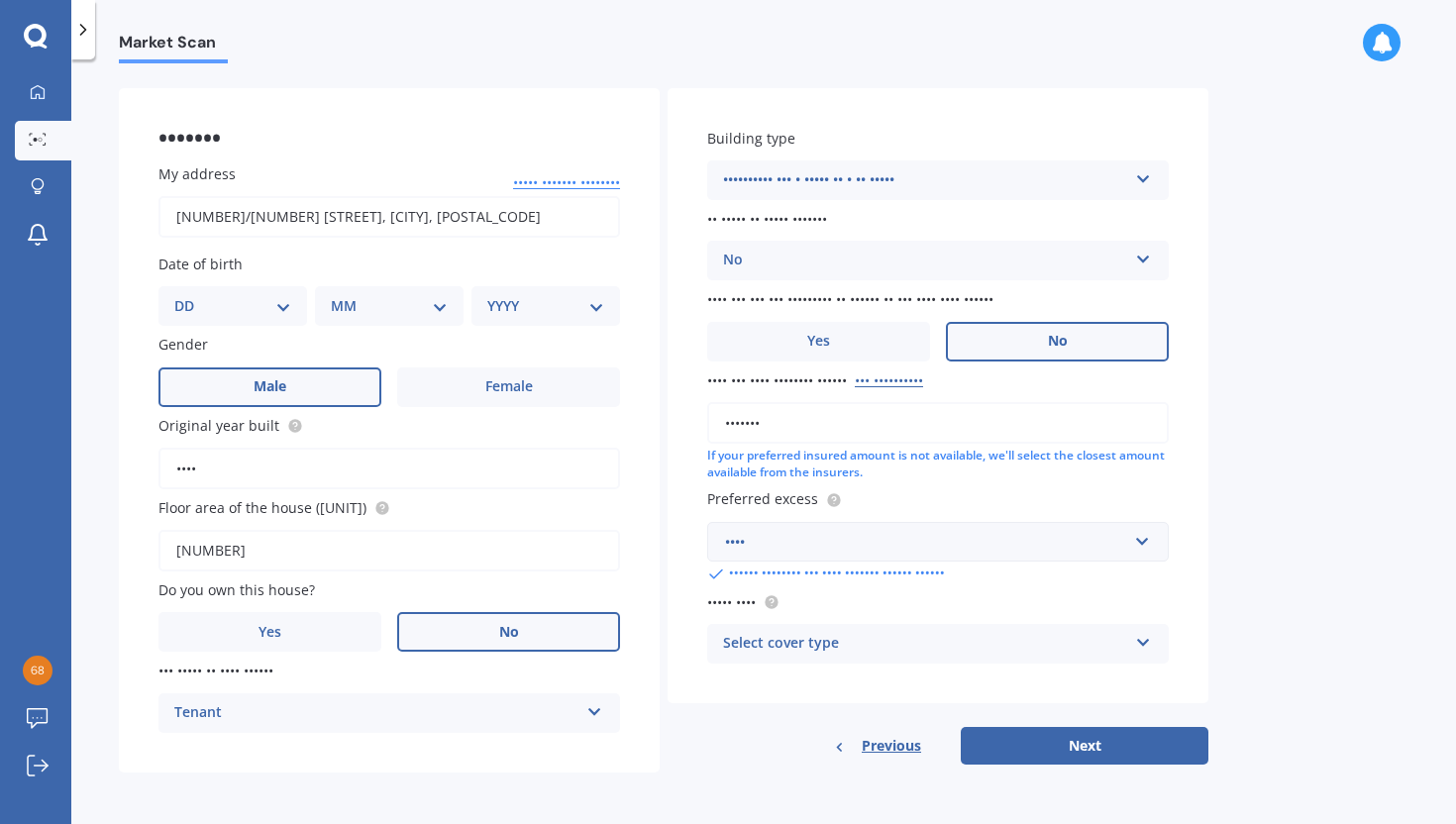 click on "Select cover type" at bounding box center (925, 644) 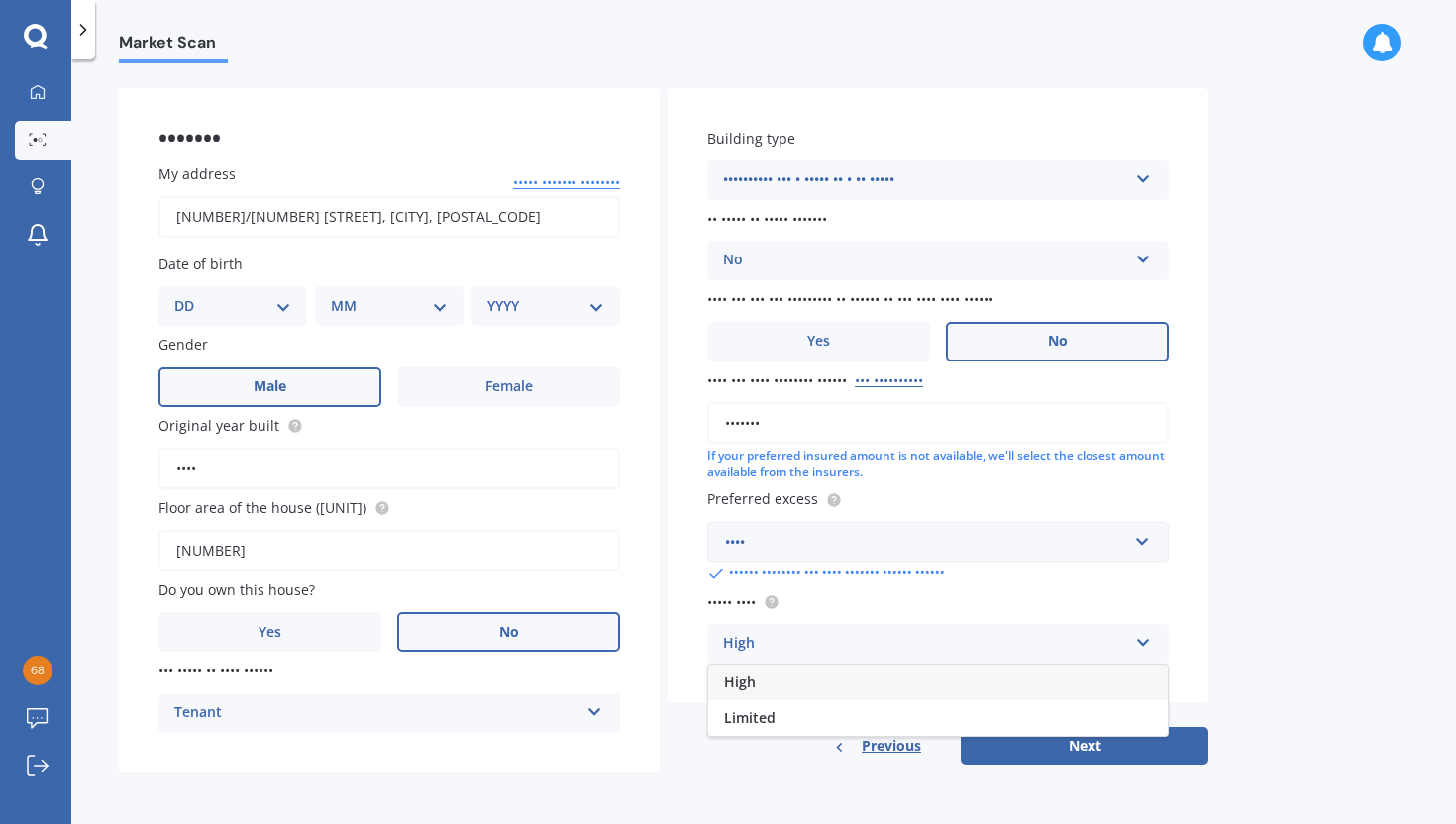 click on "High" at bounding box center [925, 644] 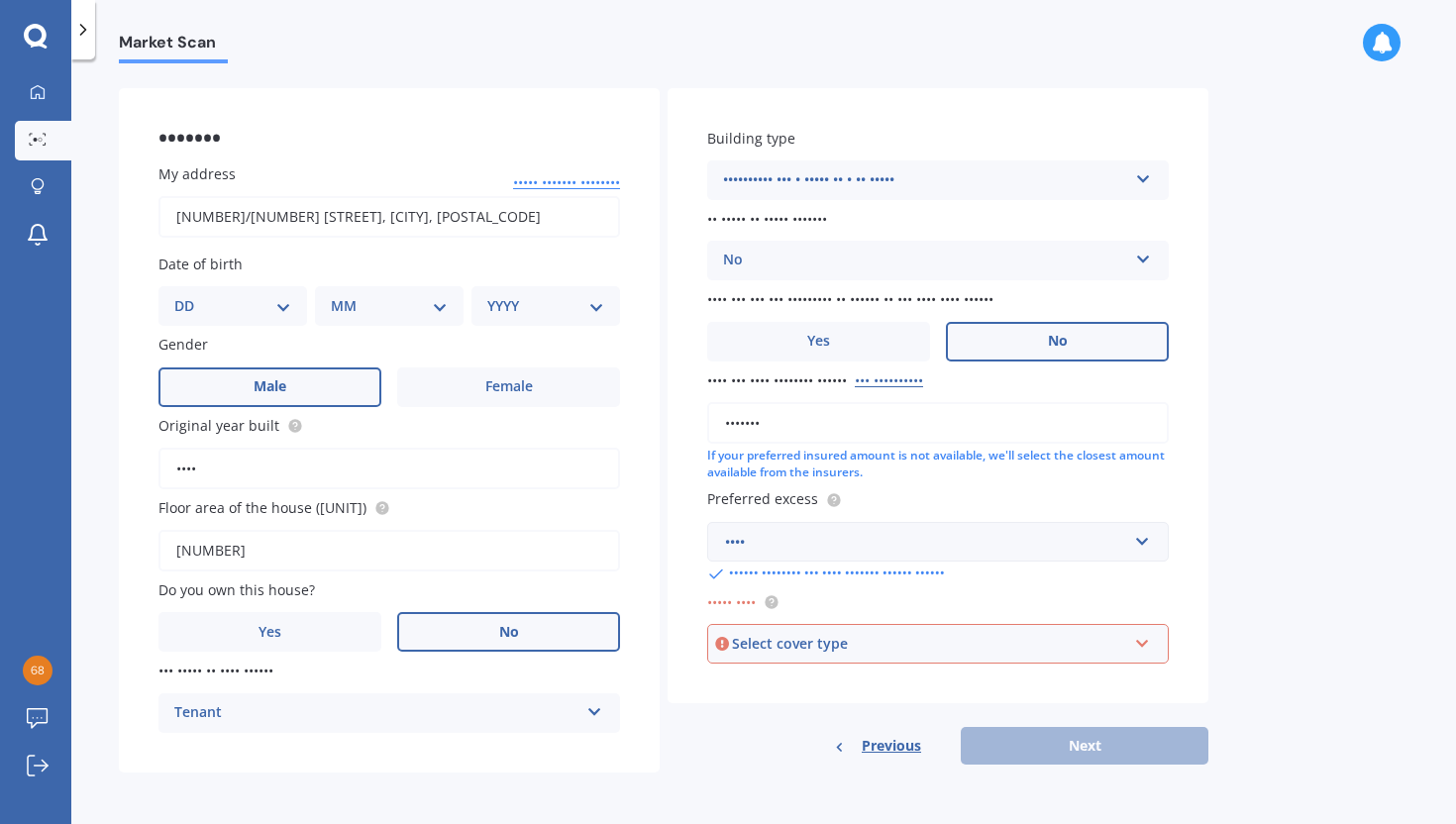 click on "Select cover type" at bounding box center [929, 644] 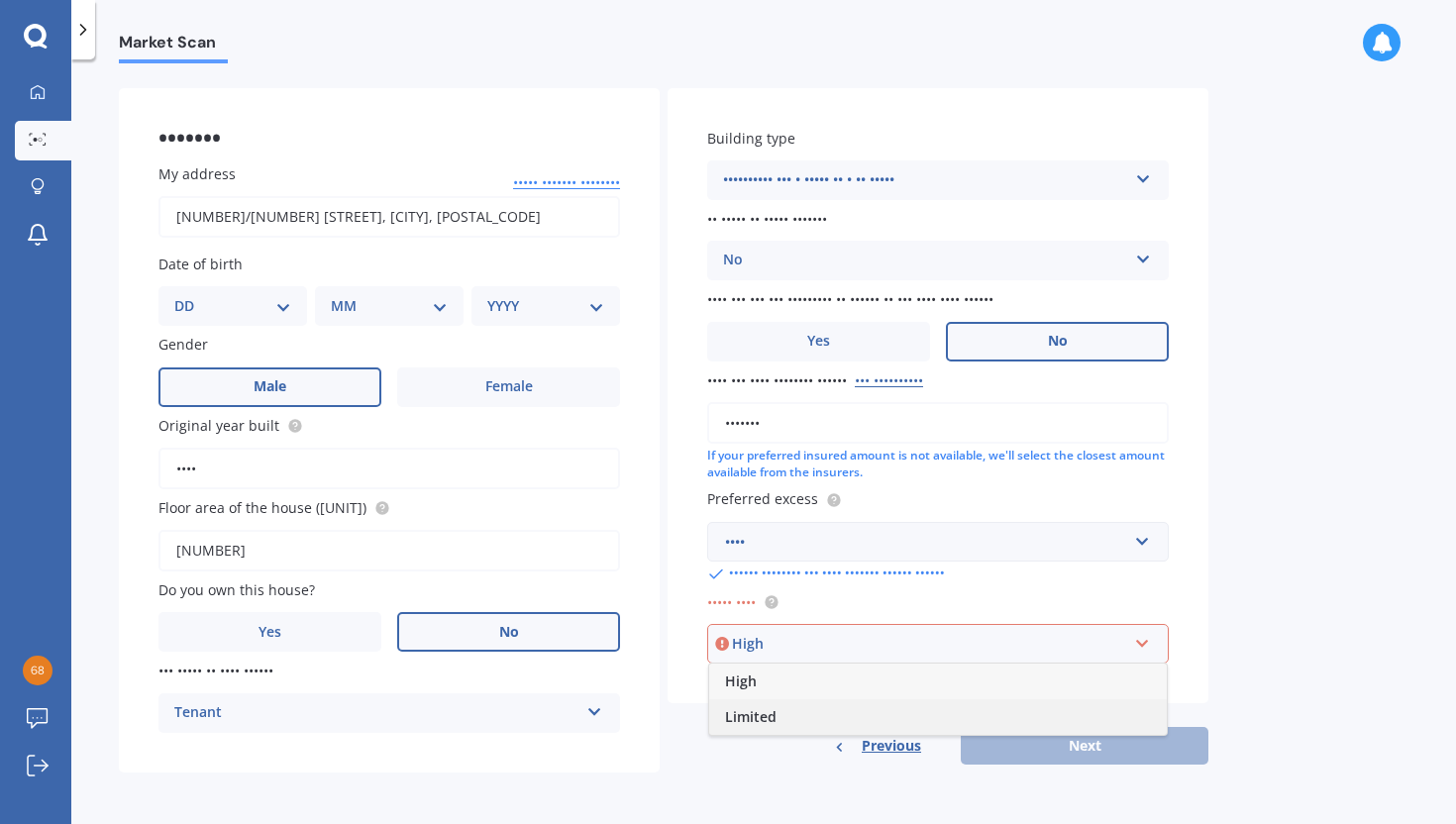 click on "Limited" at bounding box center (938, 717) 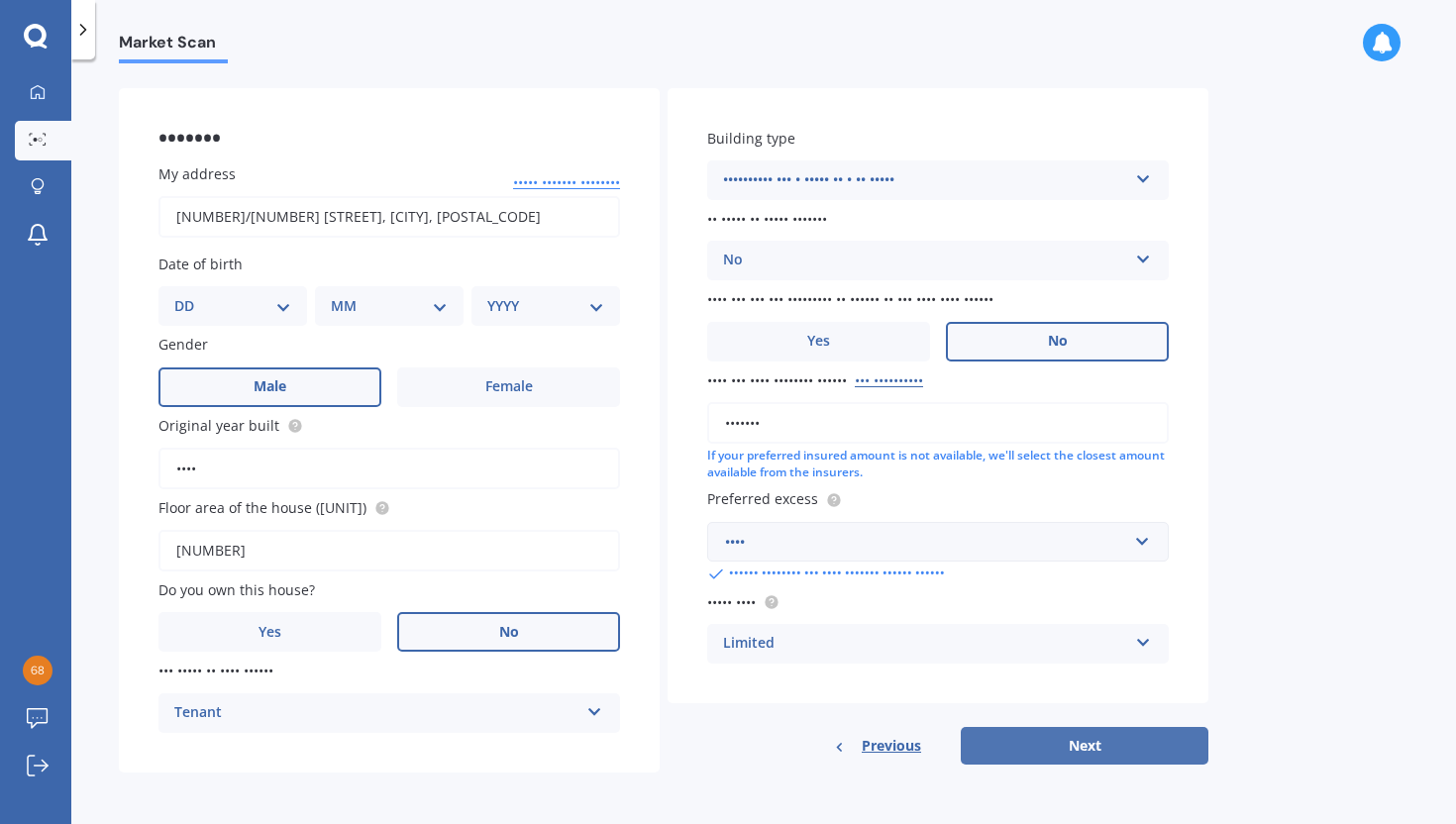click on "Next" at bounding box center (1085, 746) 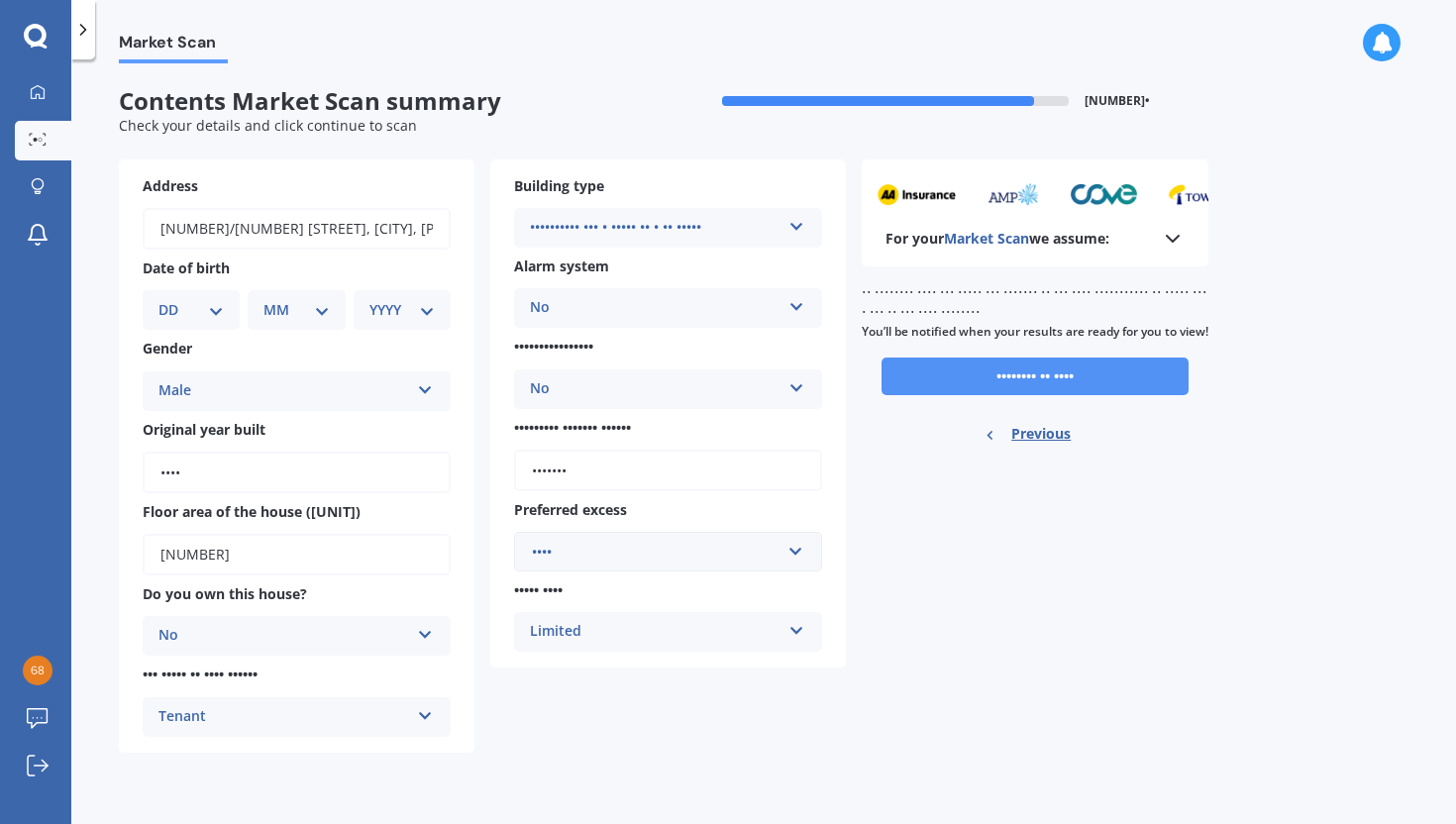 click on "•••••••• •• ••••" at bounding box center [1035, 376] 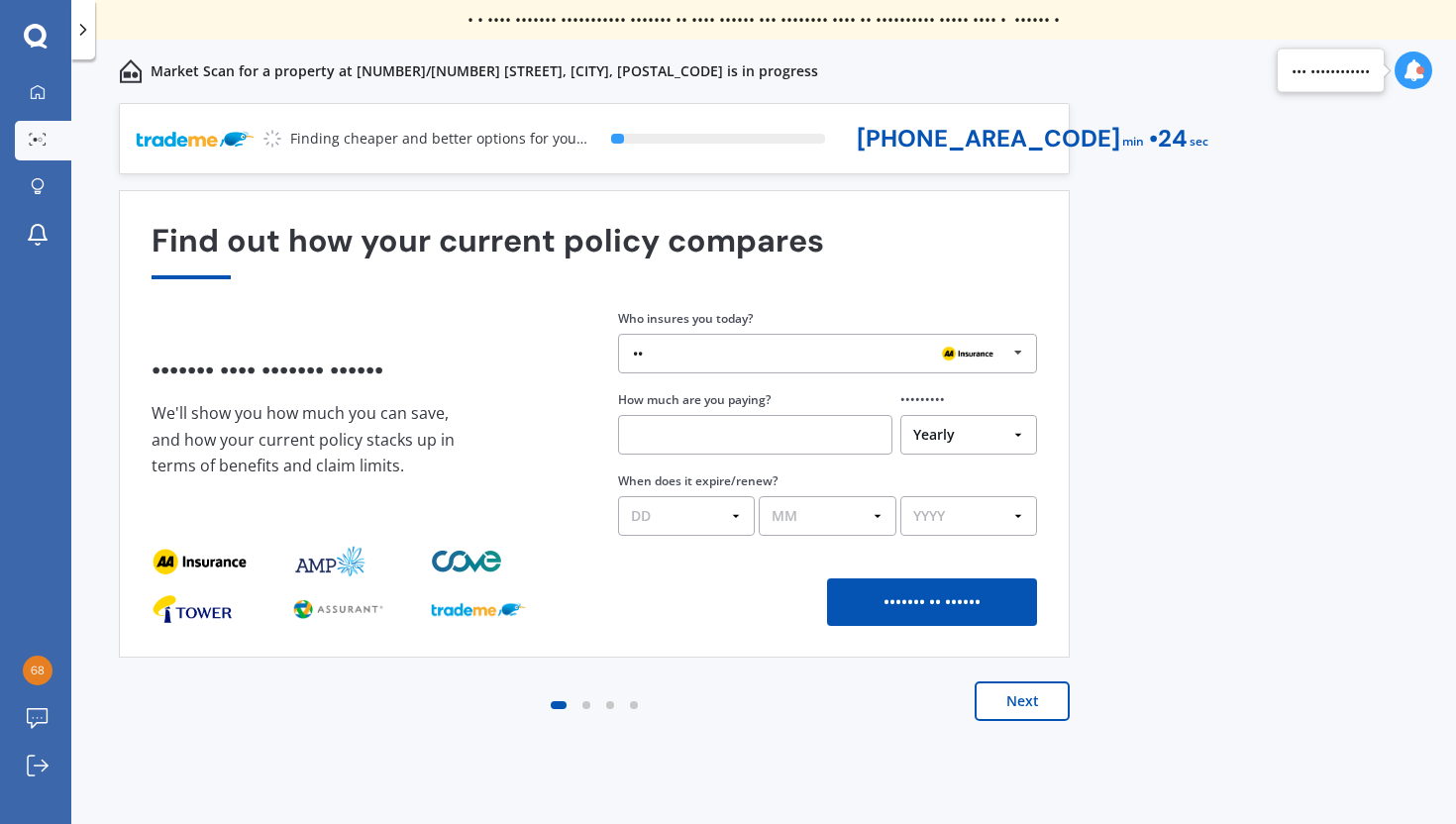click on "Next" at bounding box center (1022, 701) 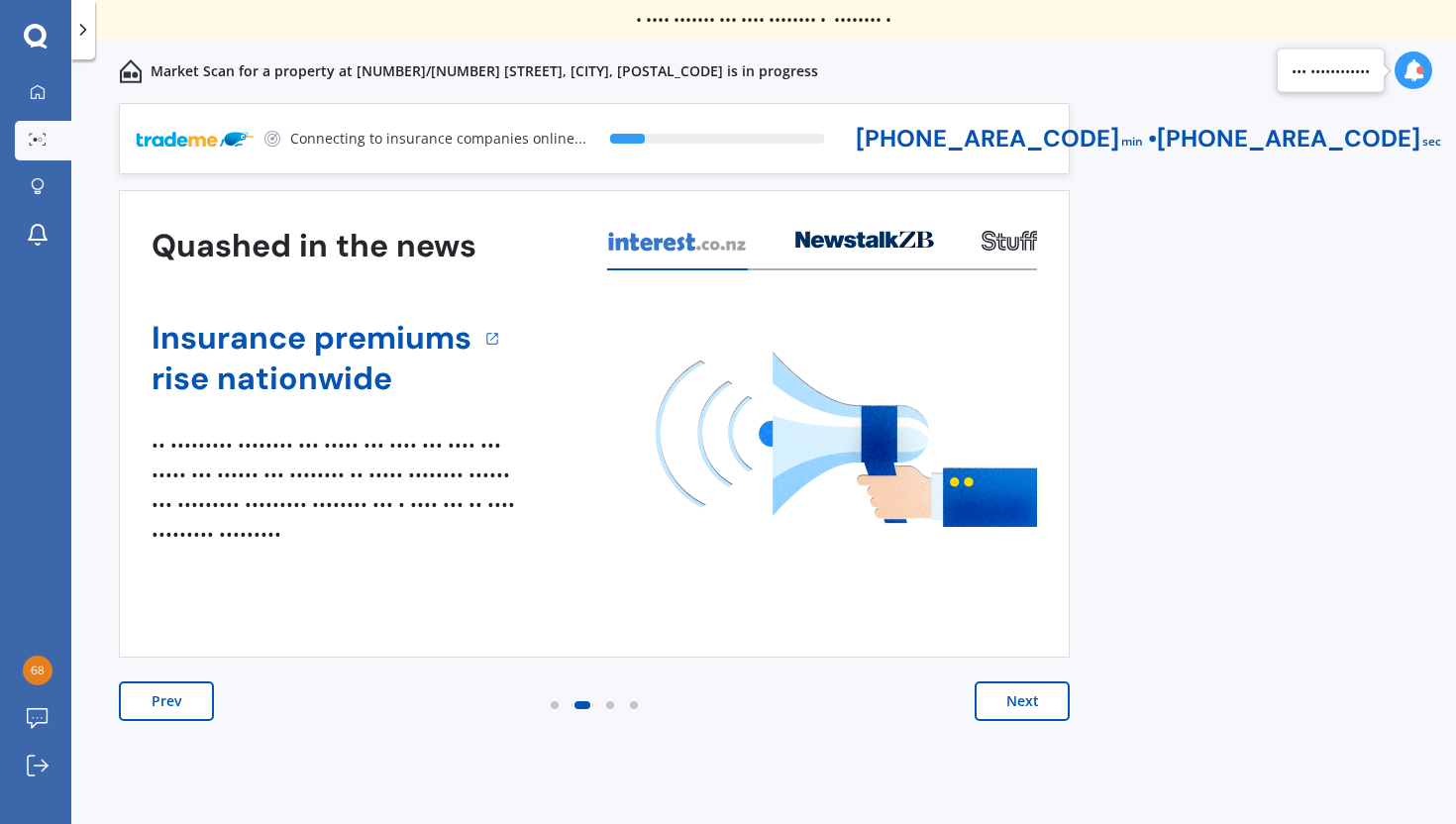 click on "Next" at bounding box center (1022, 701) 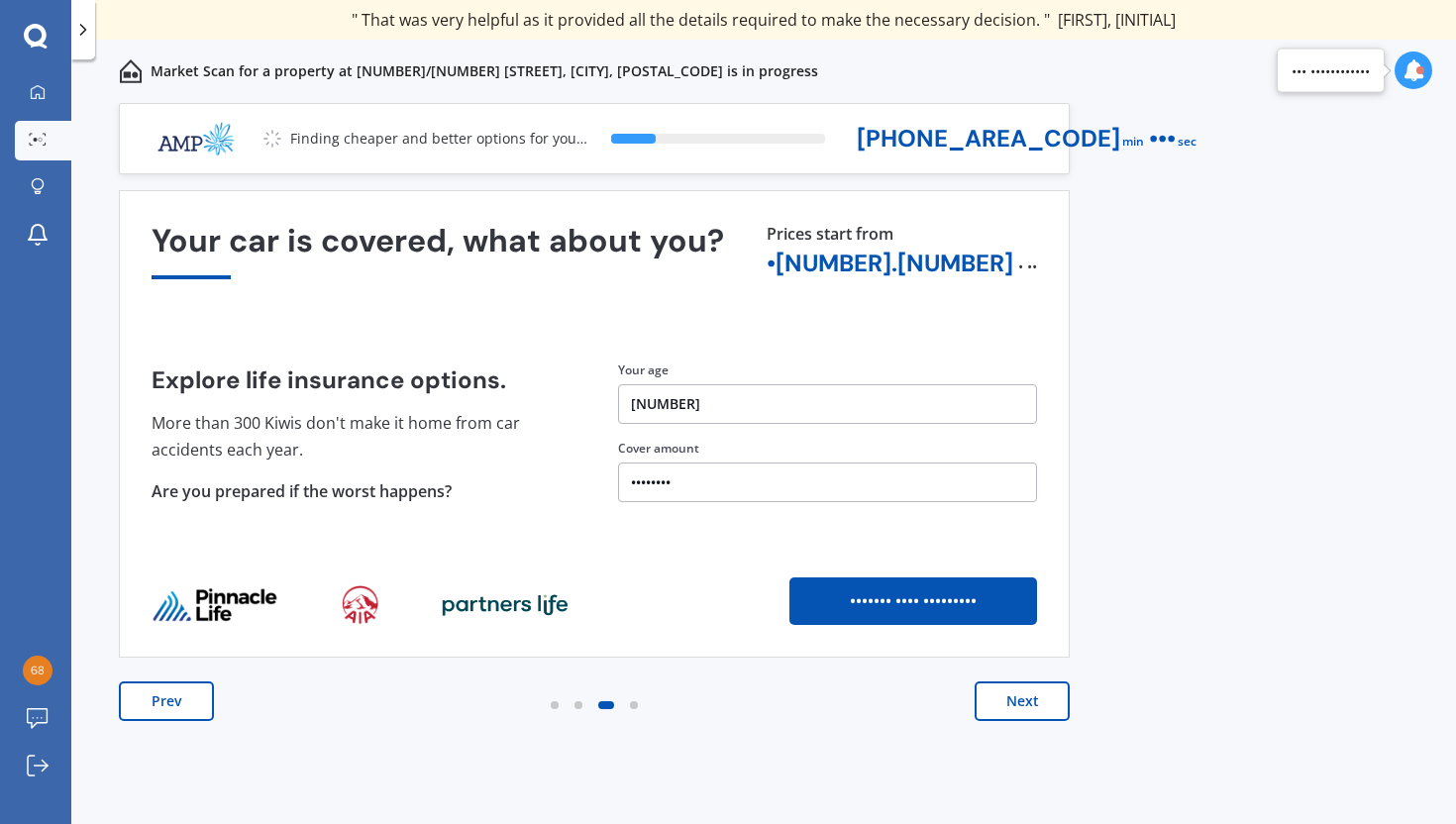 click on "Next" at bounding box center (1022, 701) 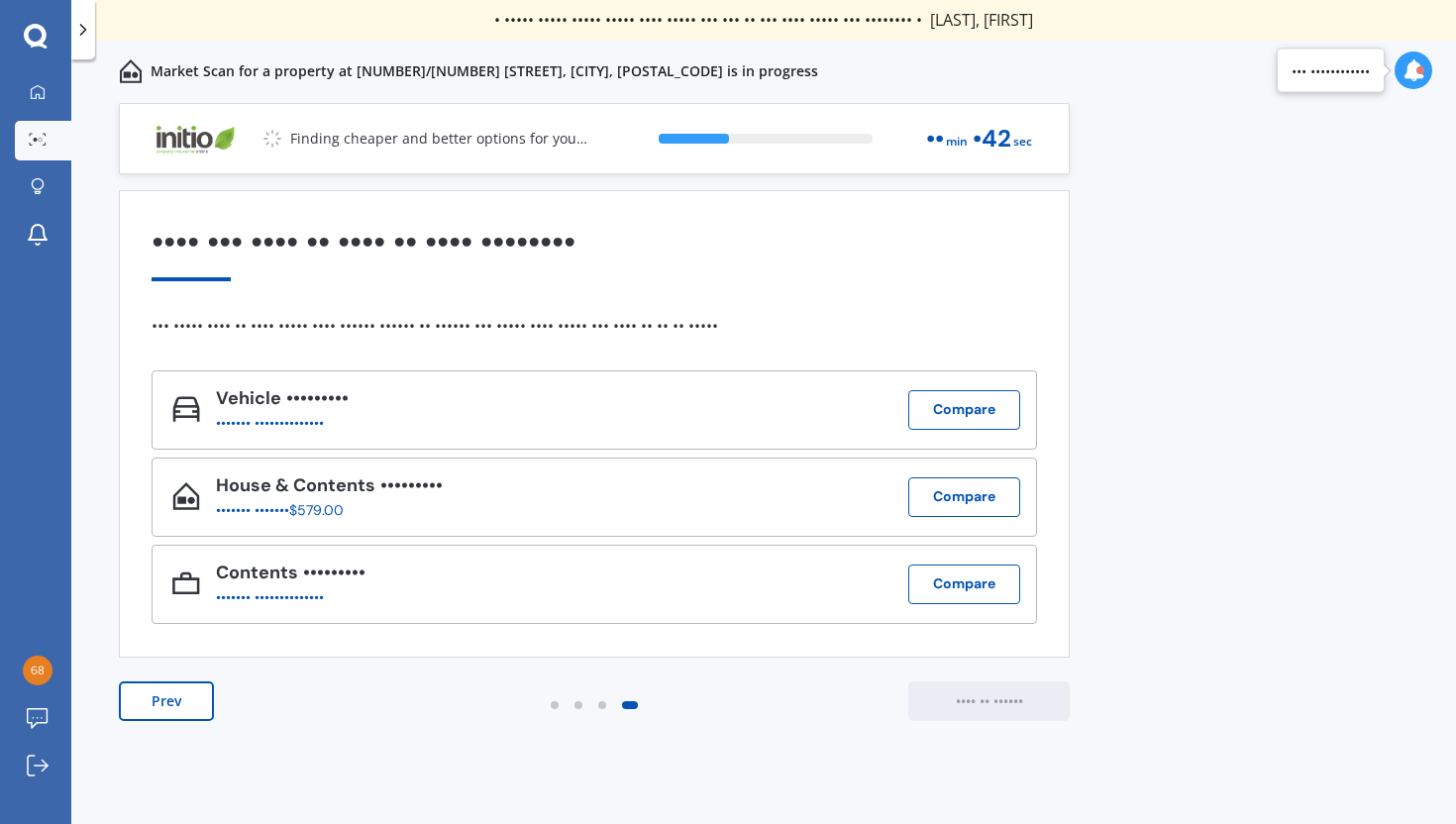 click on "Prev" at bounding box center (166, 701) 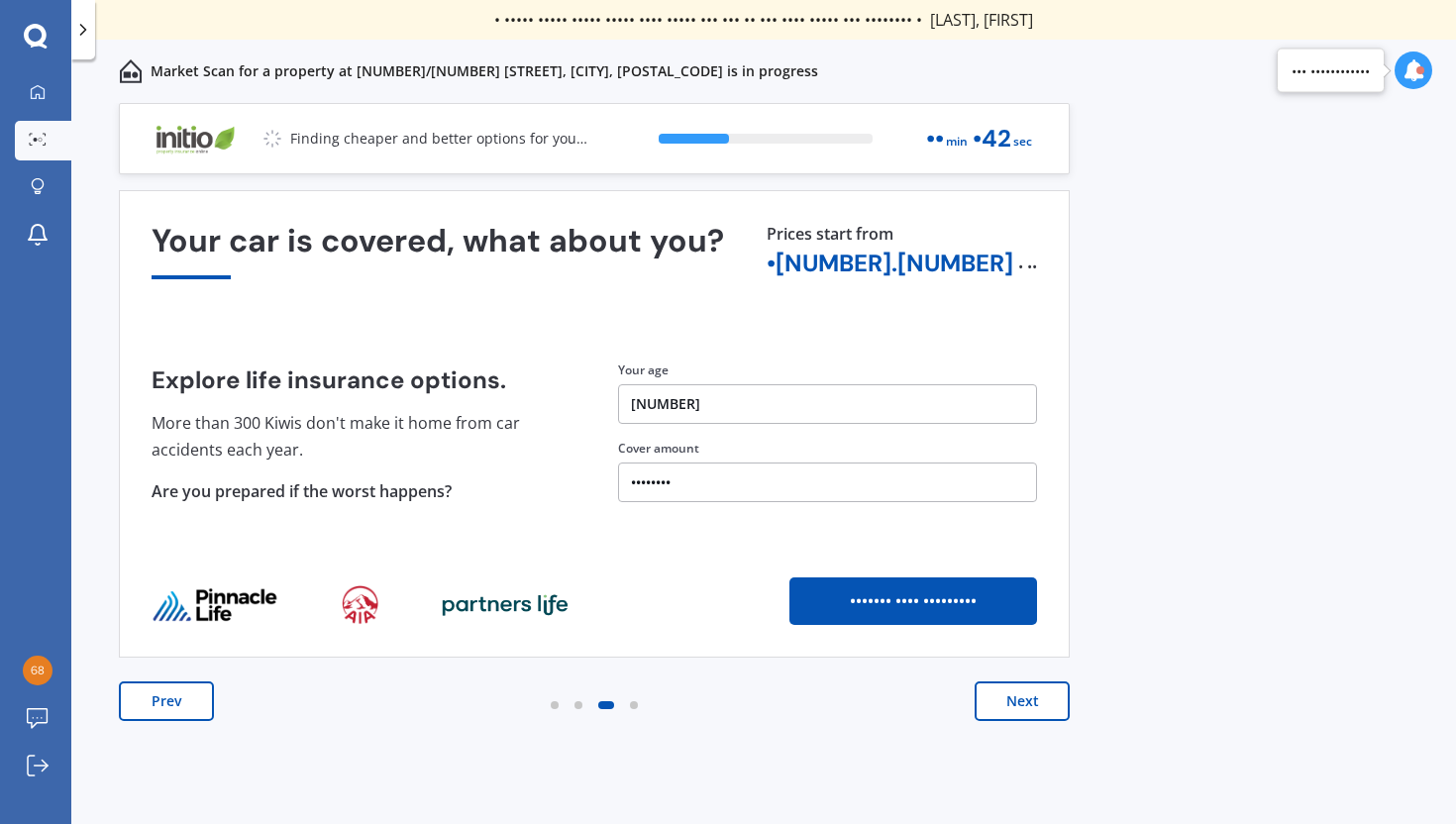 click on "Prev" at bounding box center (166, 701) 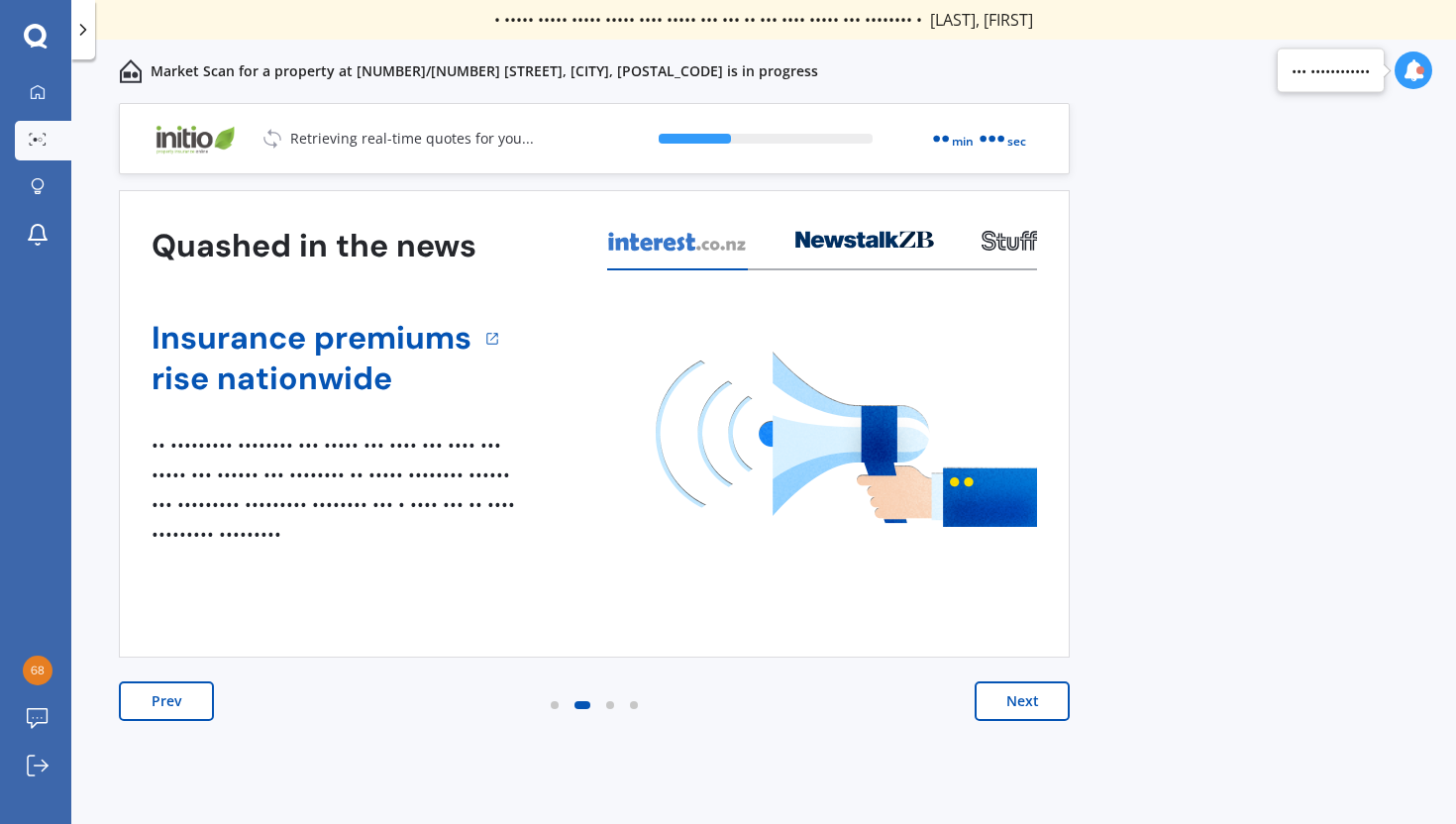 click on "Prev" at bounding box center (166, 701) 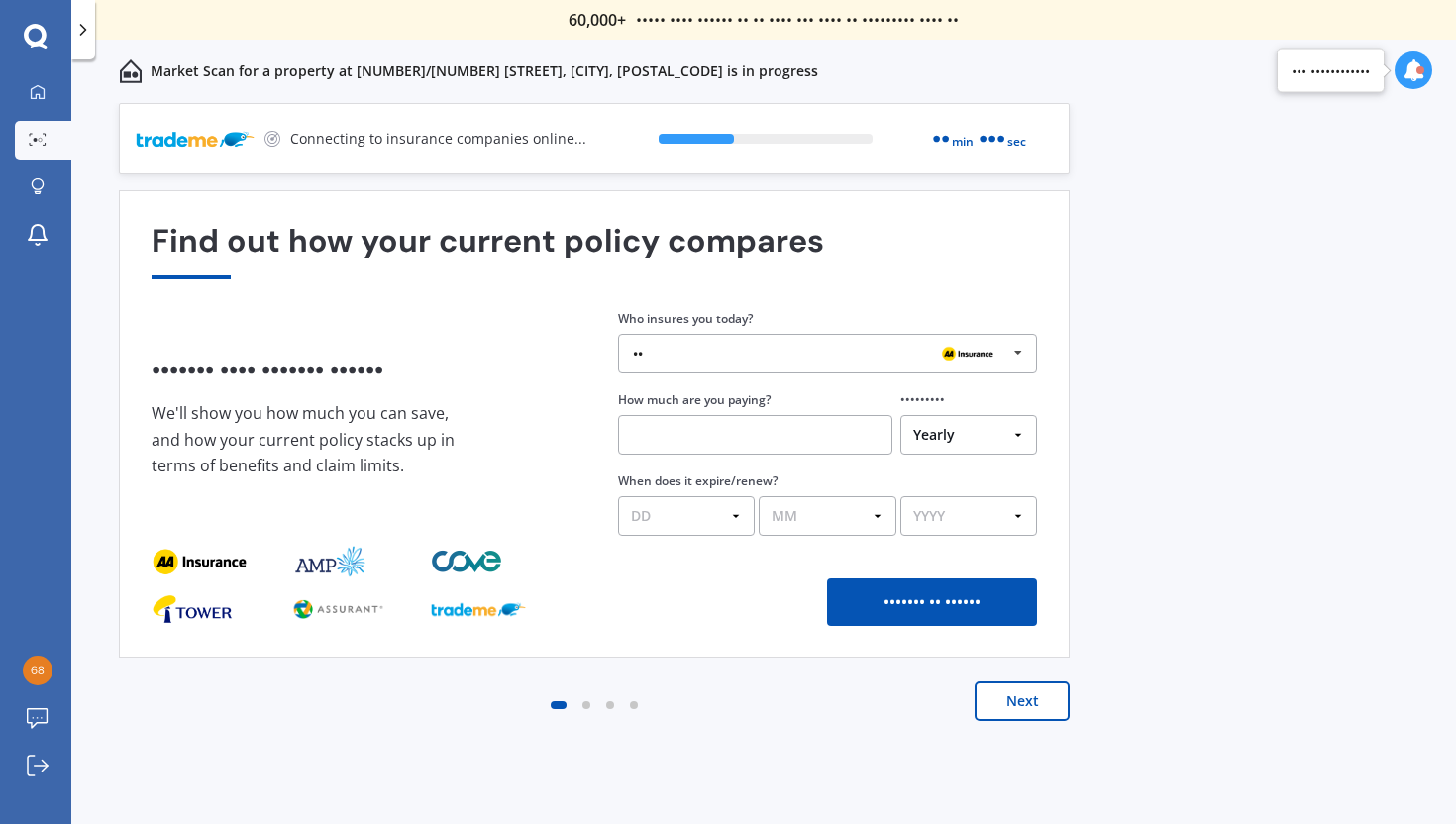 click on "Next" at bounding box center (1022, 701) 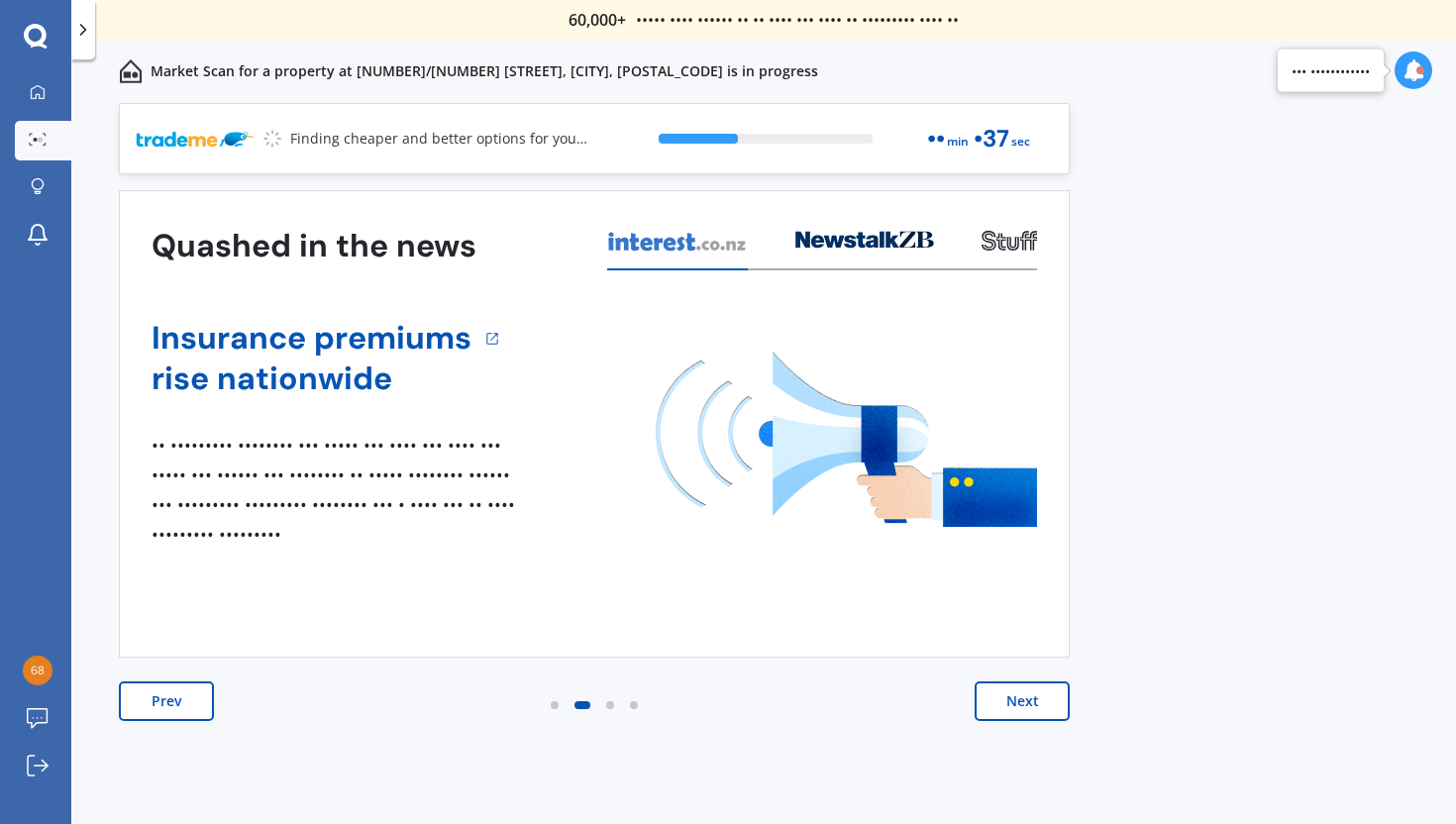 click on "Next" at bounding box center [1022, 701] 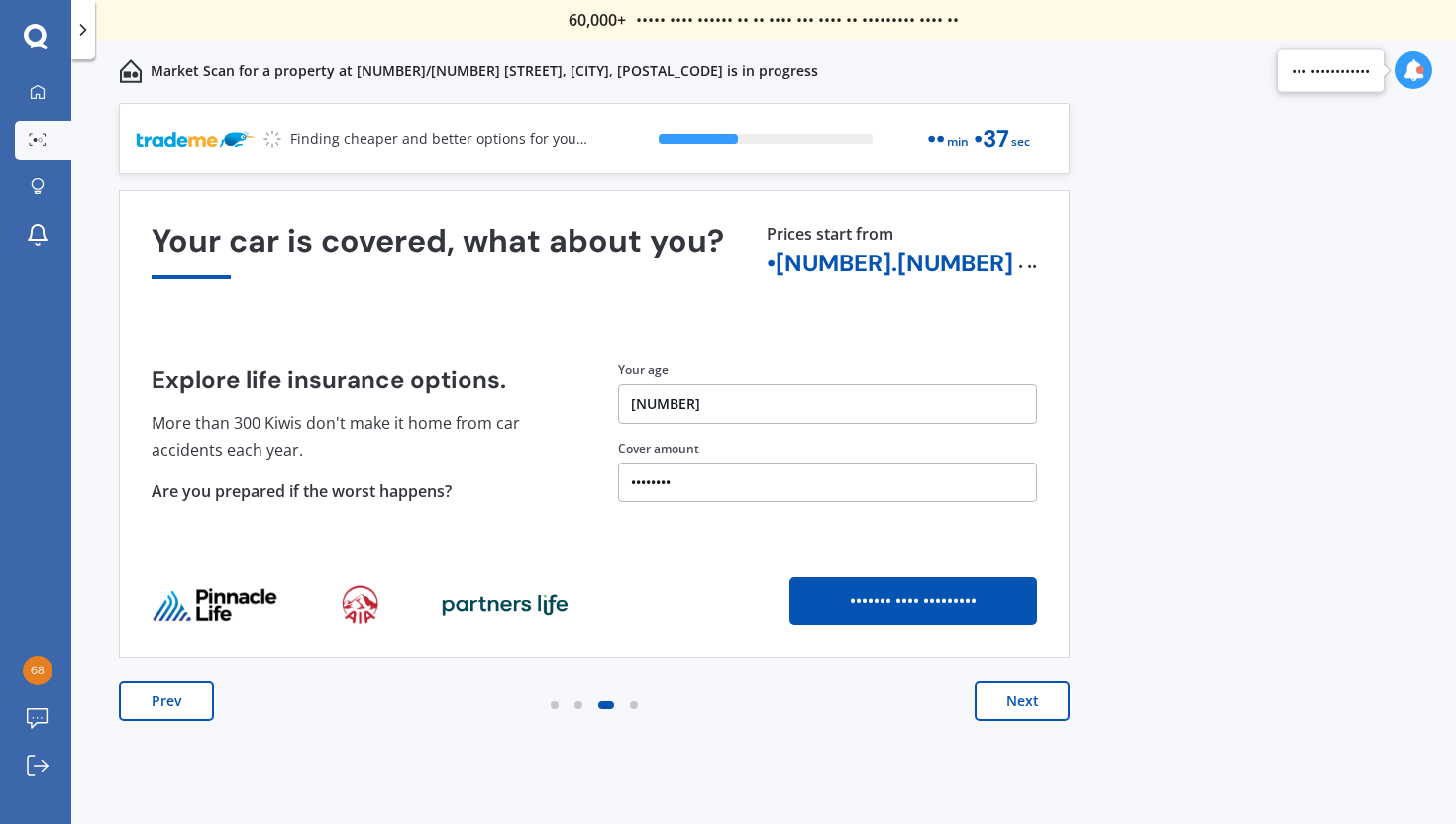 click on "Next" at bounding box center (1022, 701) 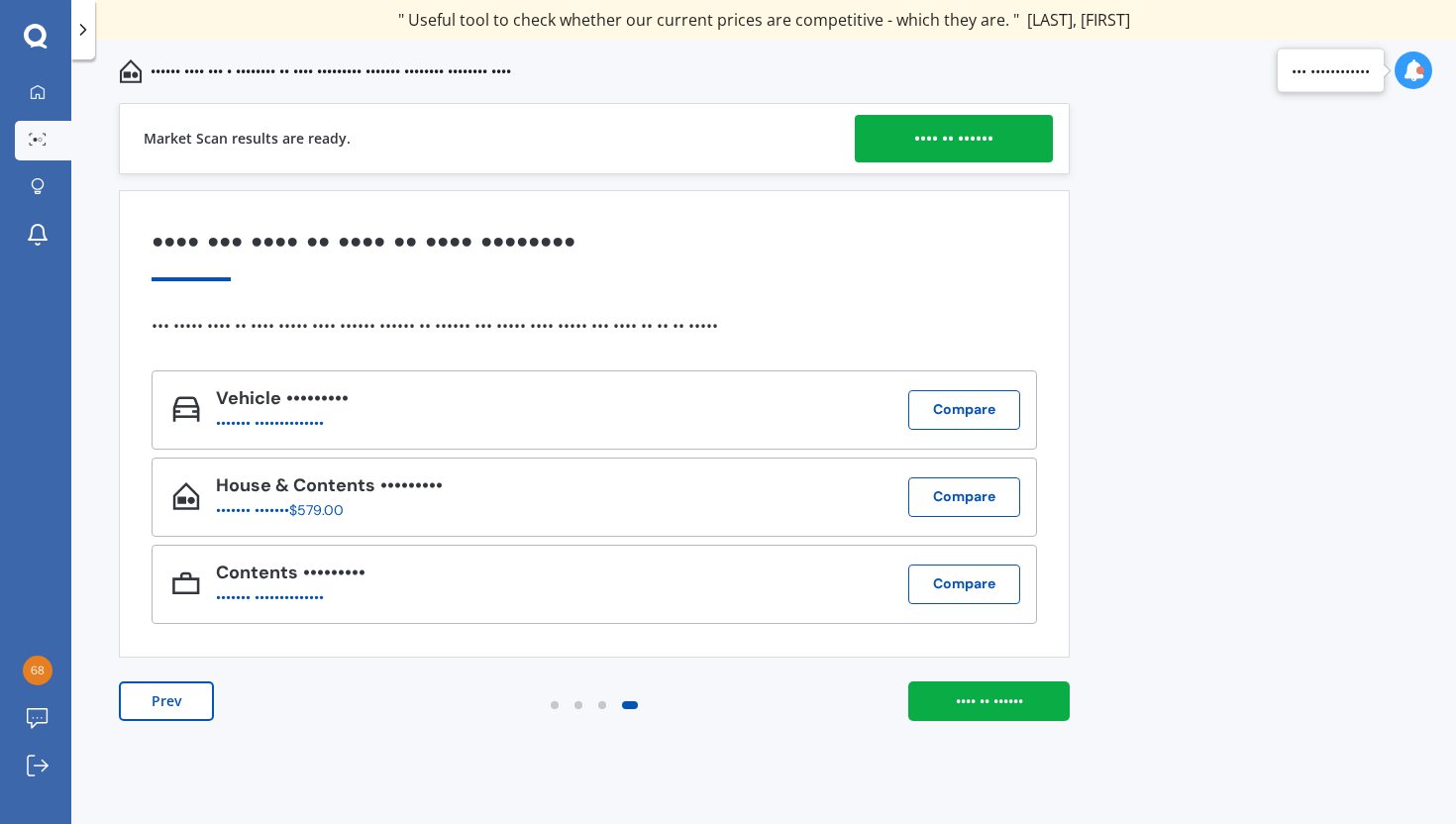 click on "•••• •• ••••••" at bounding box center (989, 701) 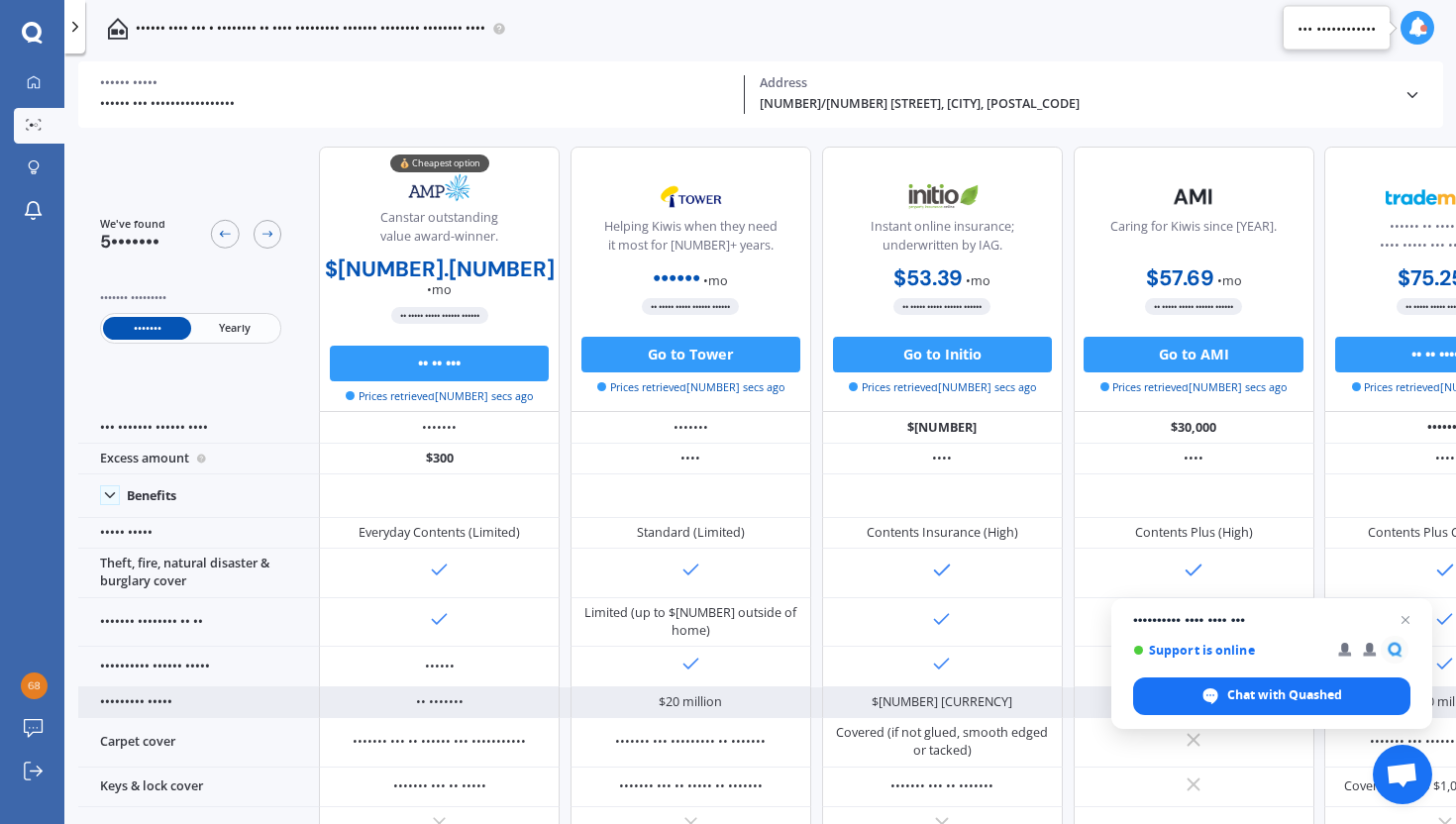 click on "$[NUMBER] [CURRENCY]" at bounding box center (942, 460) 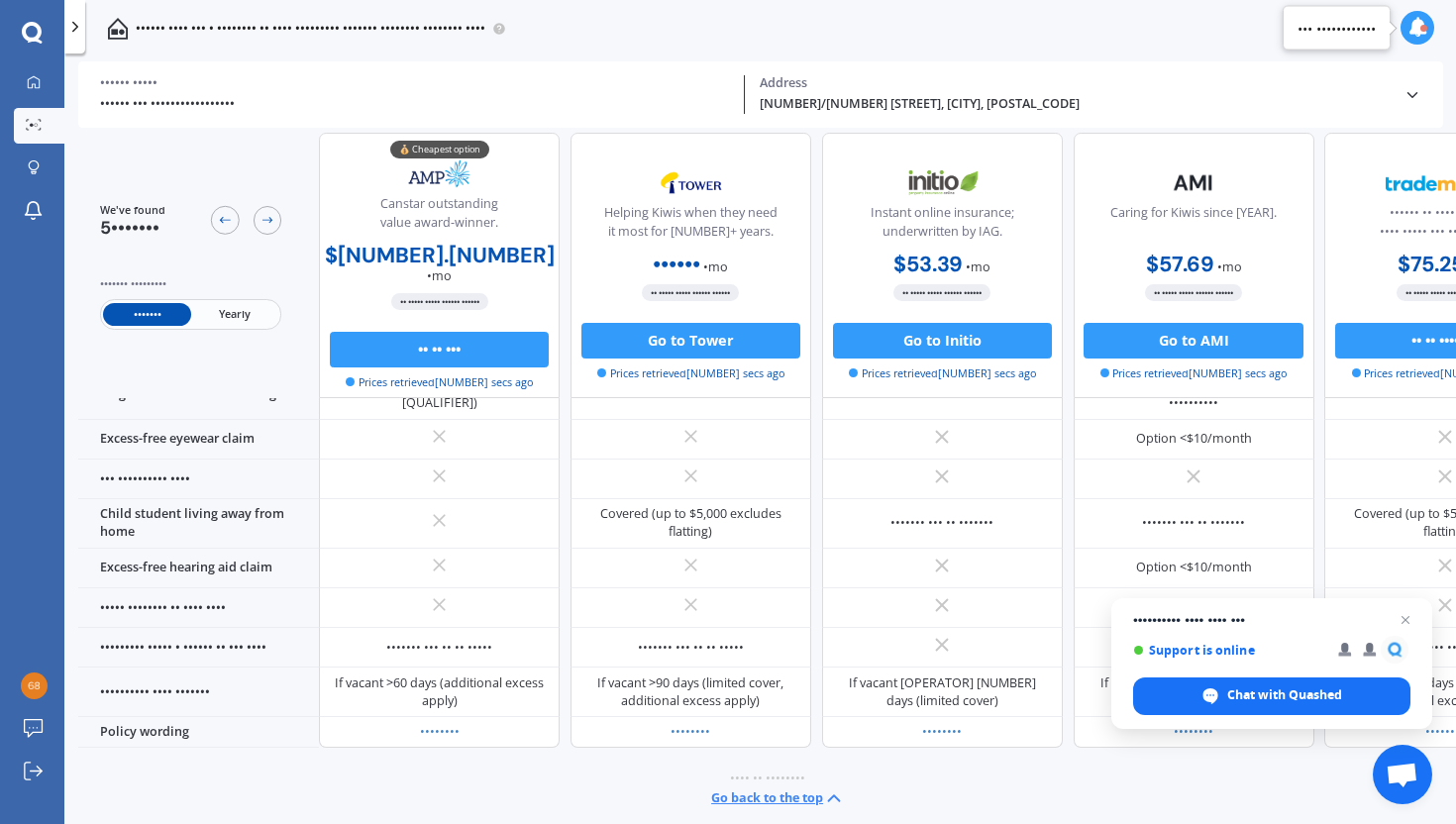scroll, scrollTop: 1376, scrollLeft: 0, axis: vertical 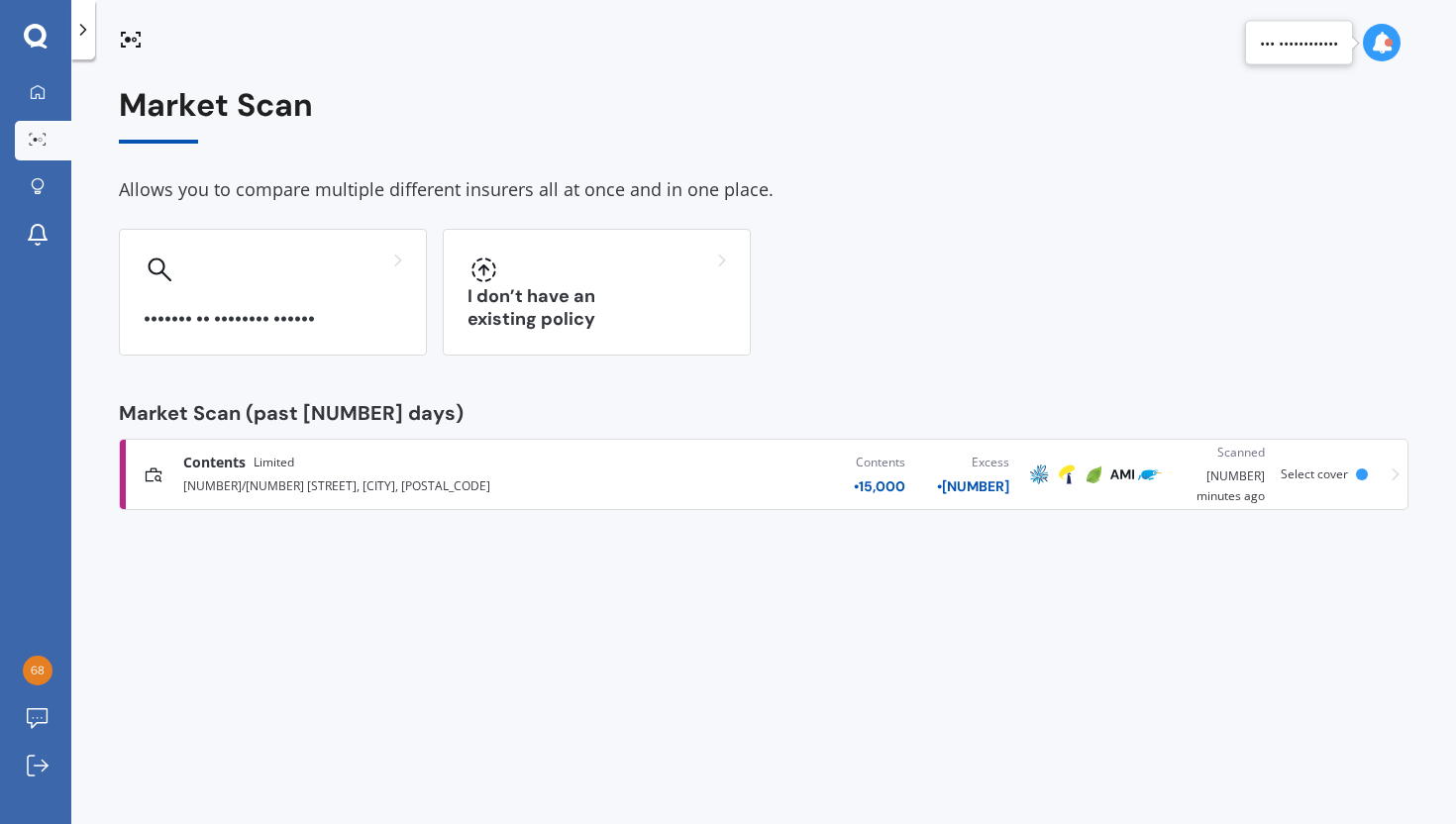 click on "[NUMBER]/[NUMBER] [STREET], [CITY], [POSTAL_CODE]" at bounding box center (383, 484) 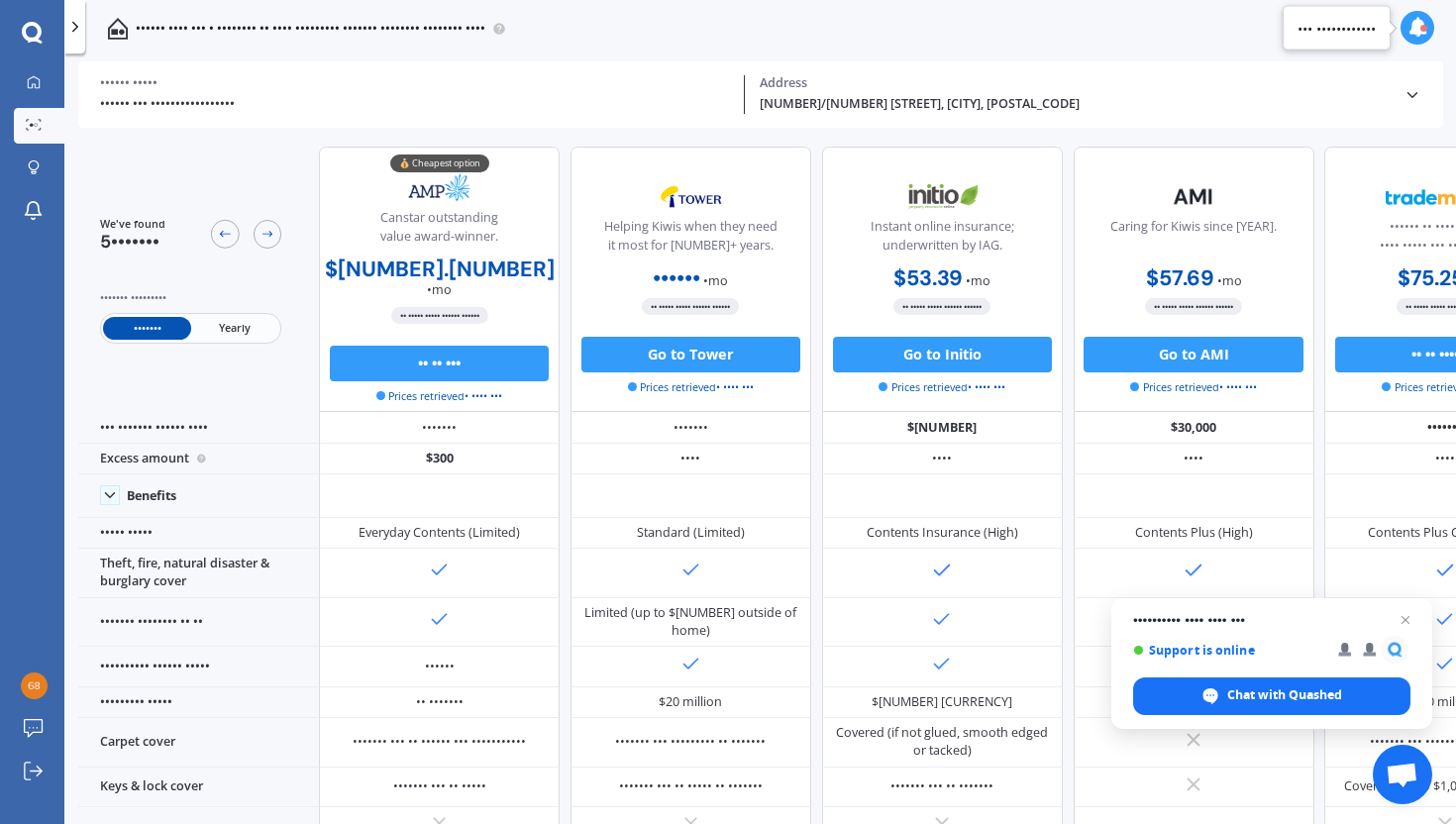 scroll, scrollTop: 52, scrollLeft: 0, axis: vertical 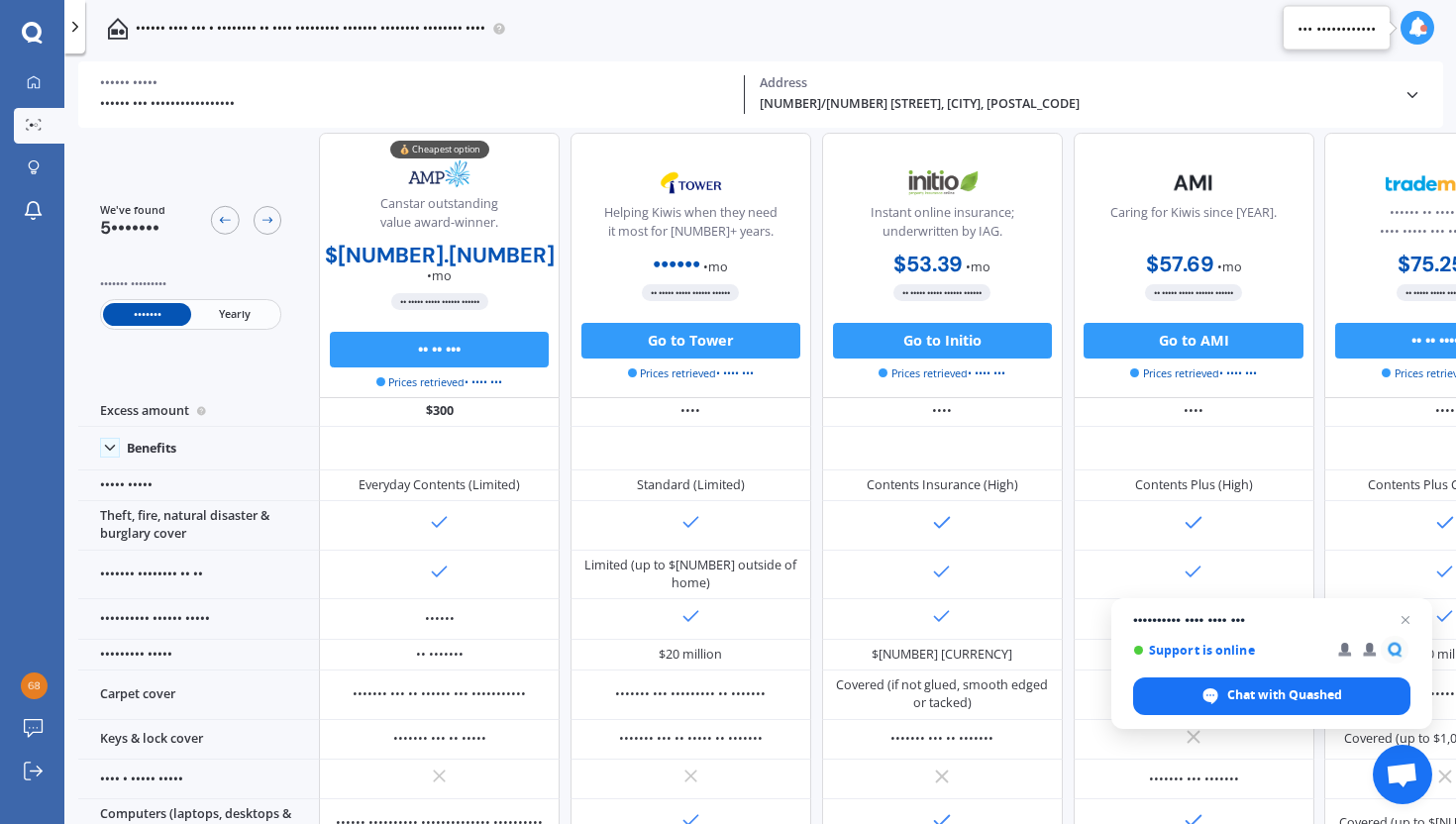 click on "Yearly" at bounding box center (235, 313) 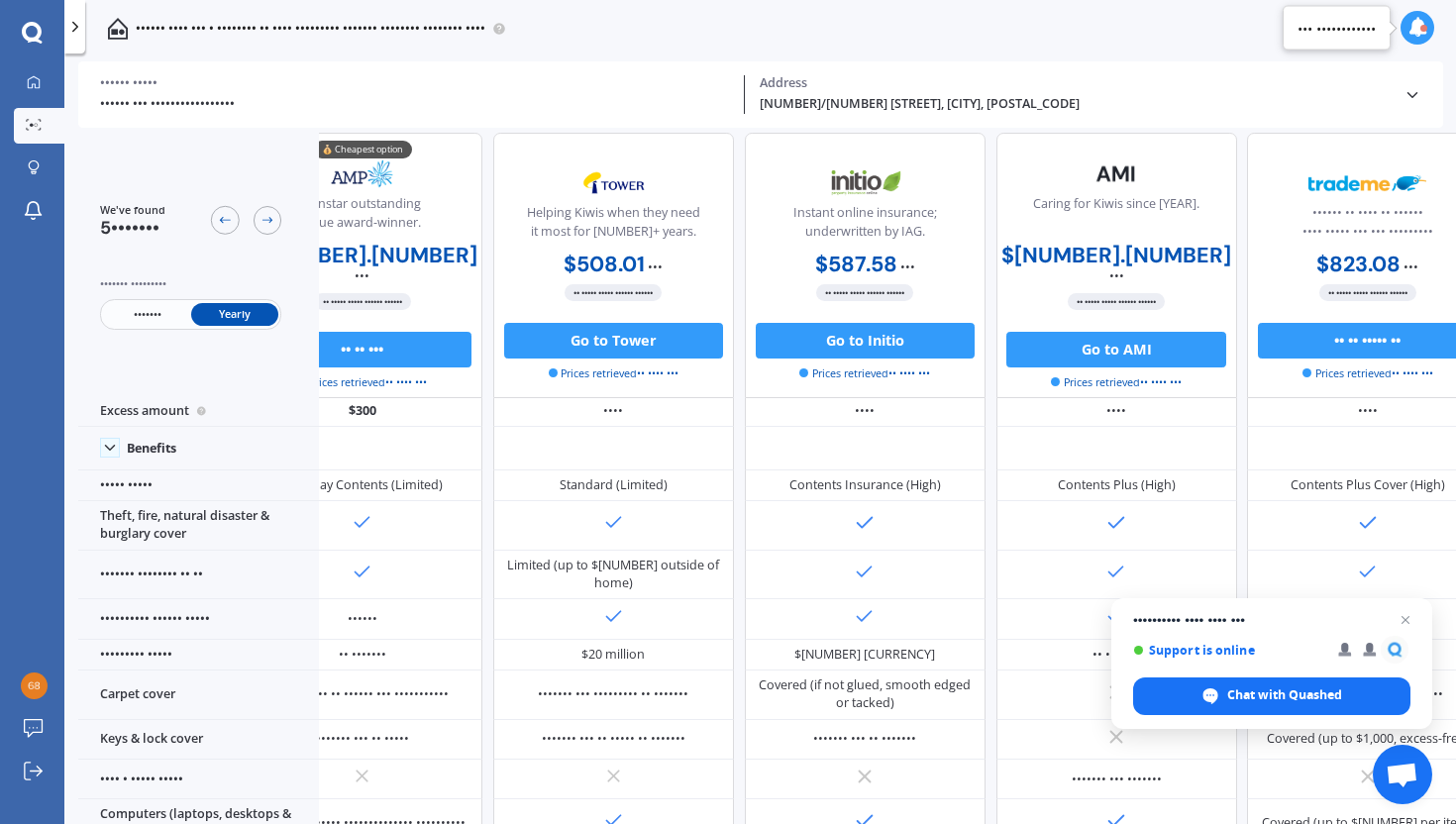 scroll, scrollTop: 52, scrollLeft: 131, axis: both 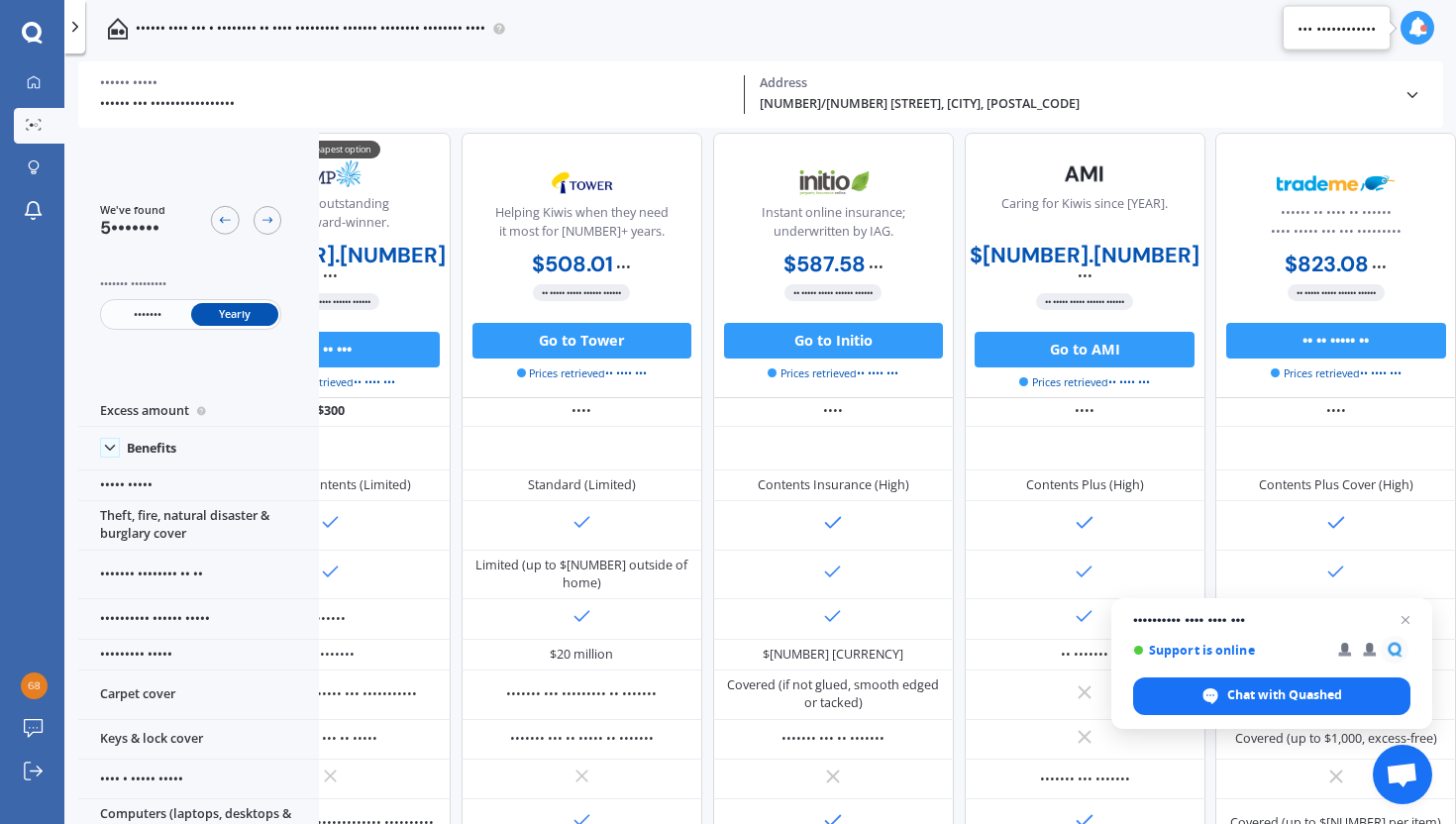 click on "•••••••" at bounding box center [147, 313] 